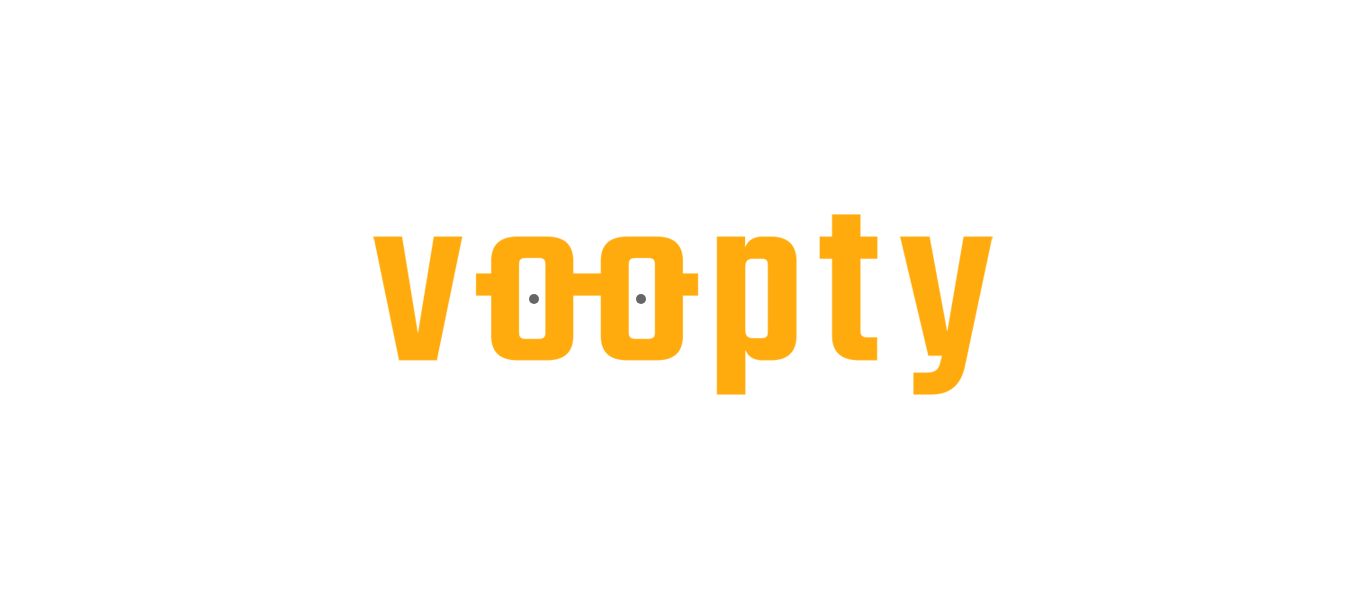 scroll, scrollTop: 0, scrollLeft: 0, axis: both 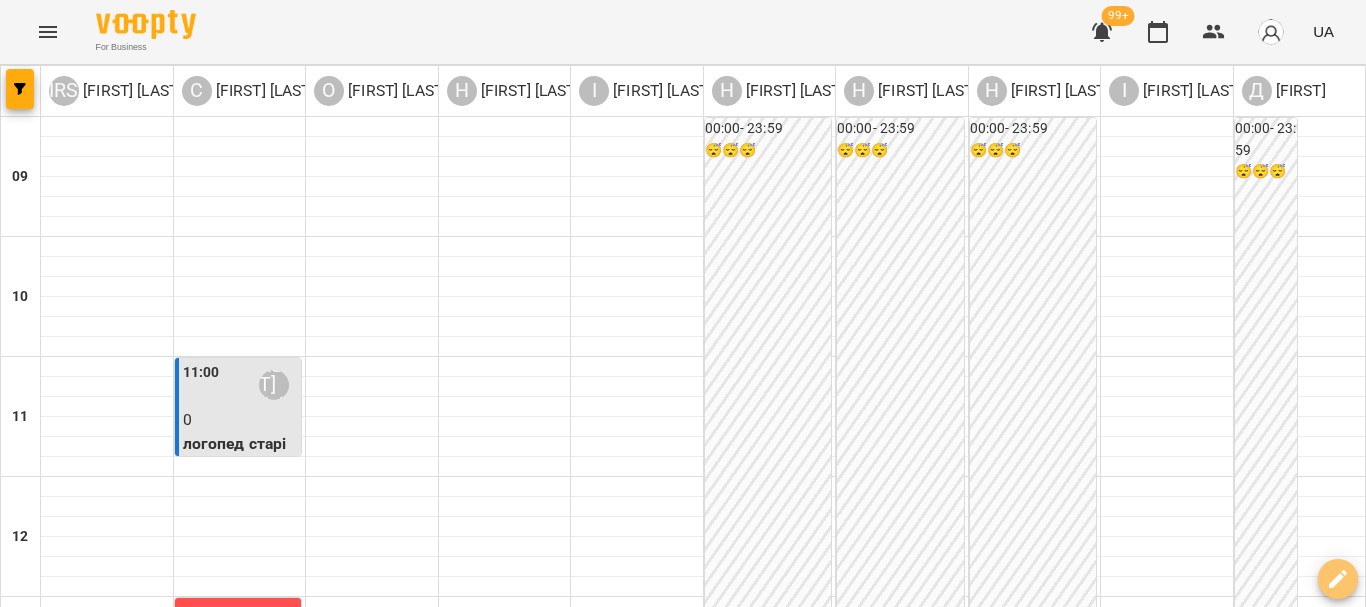 click 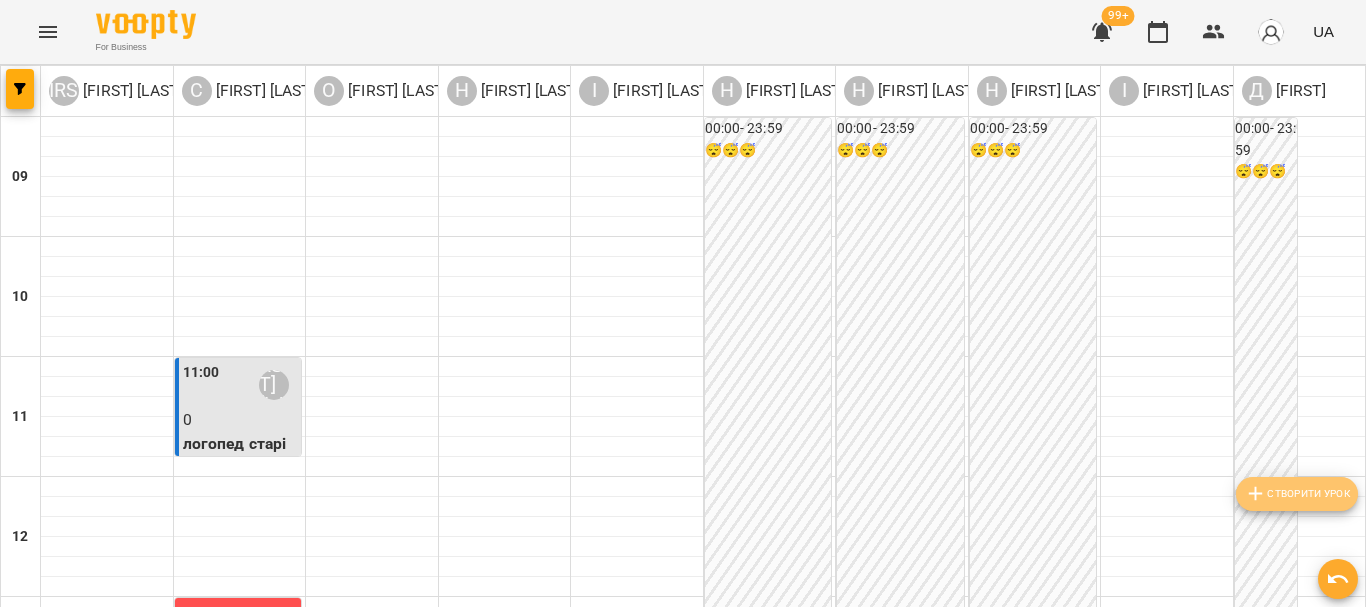 click on "Створити урок" at bounding box center [1297, 494] 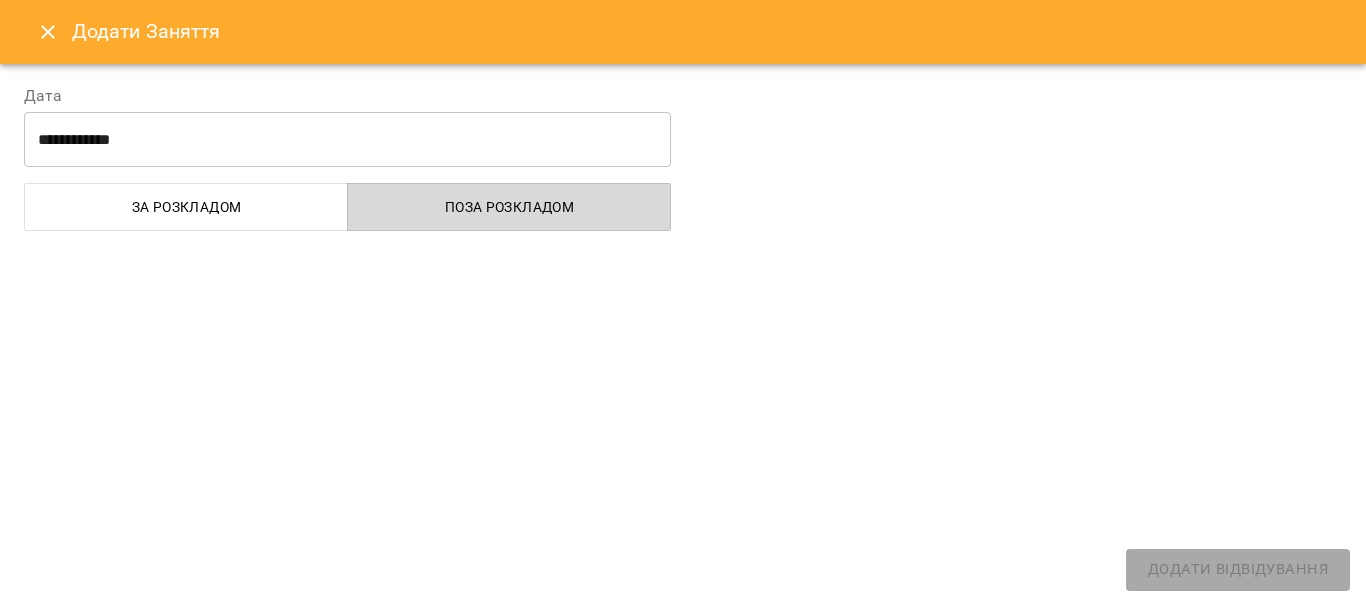 select 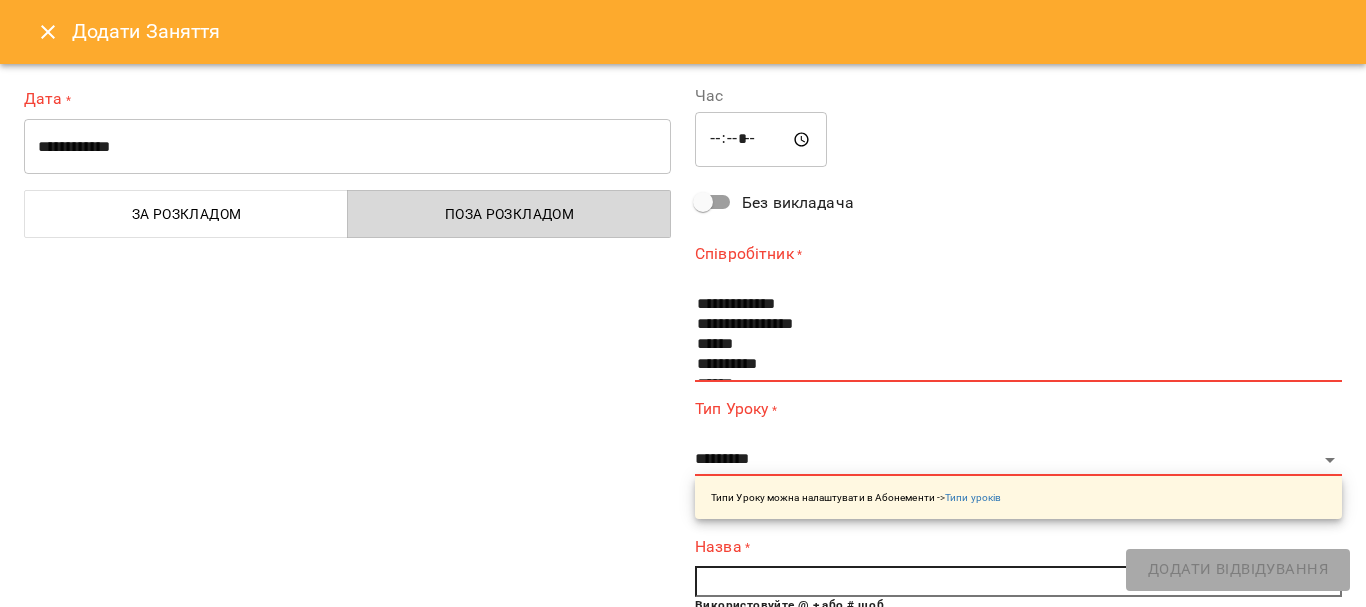 click on "Поза розкладом" at bounding box center [509, 214] 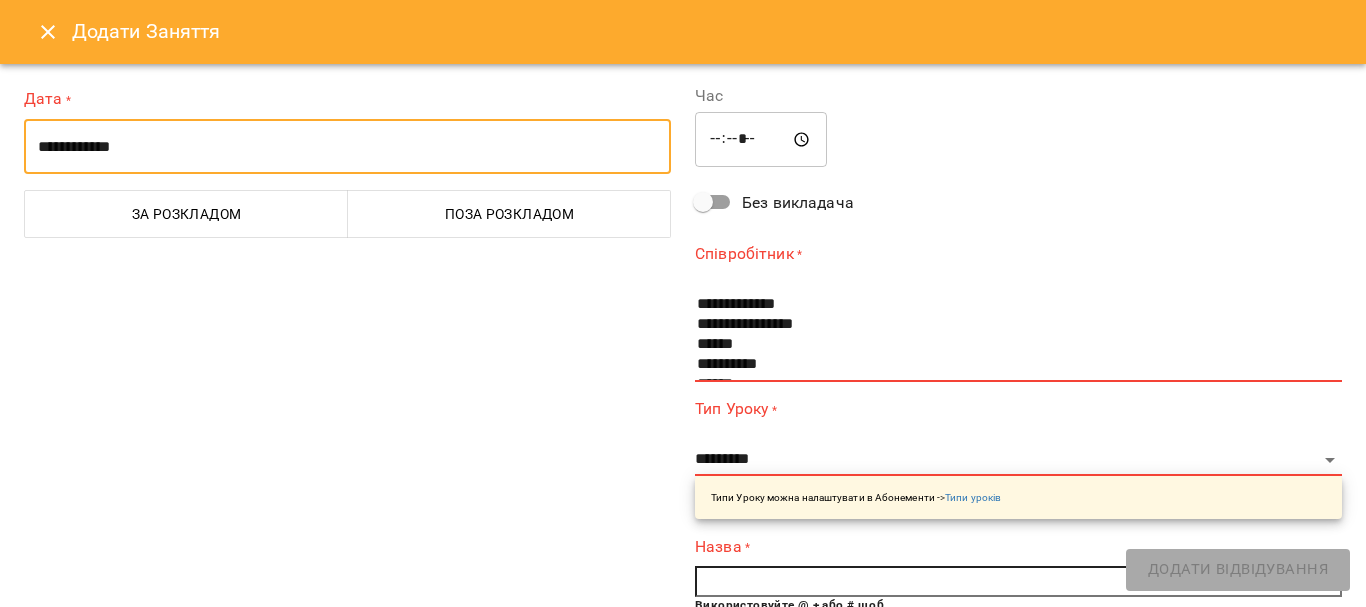 click on "**********" at bounding box center (347, 147) 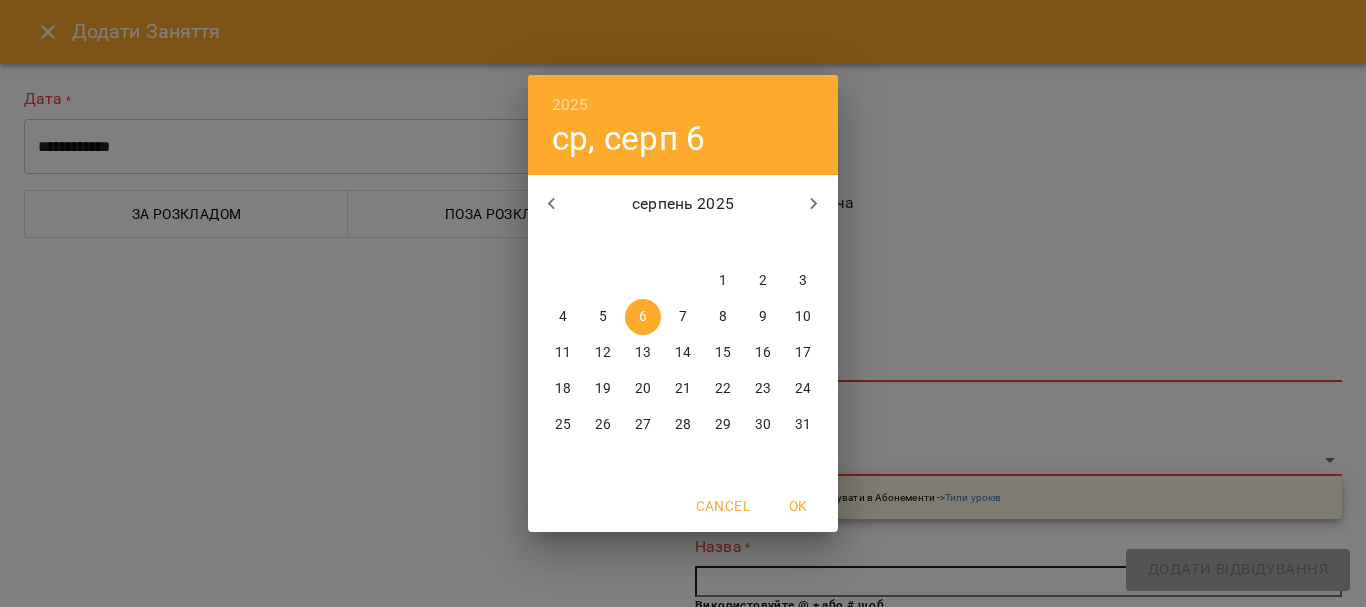 click on "1" at bounding box center [723, 281] 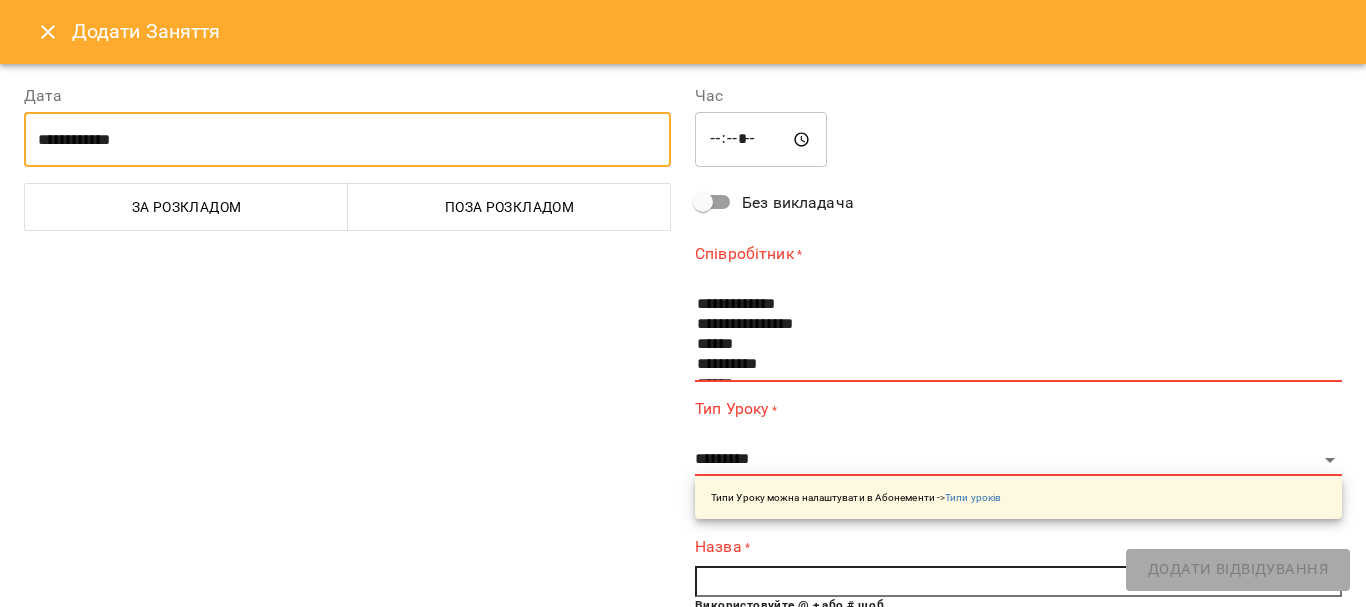 click on "*****" at bounding box center (761, 140) 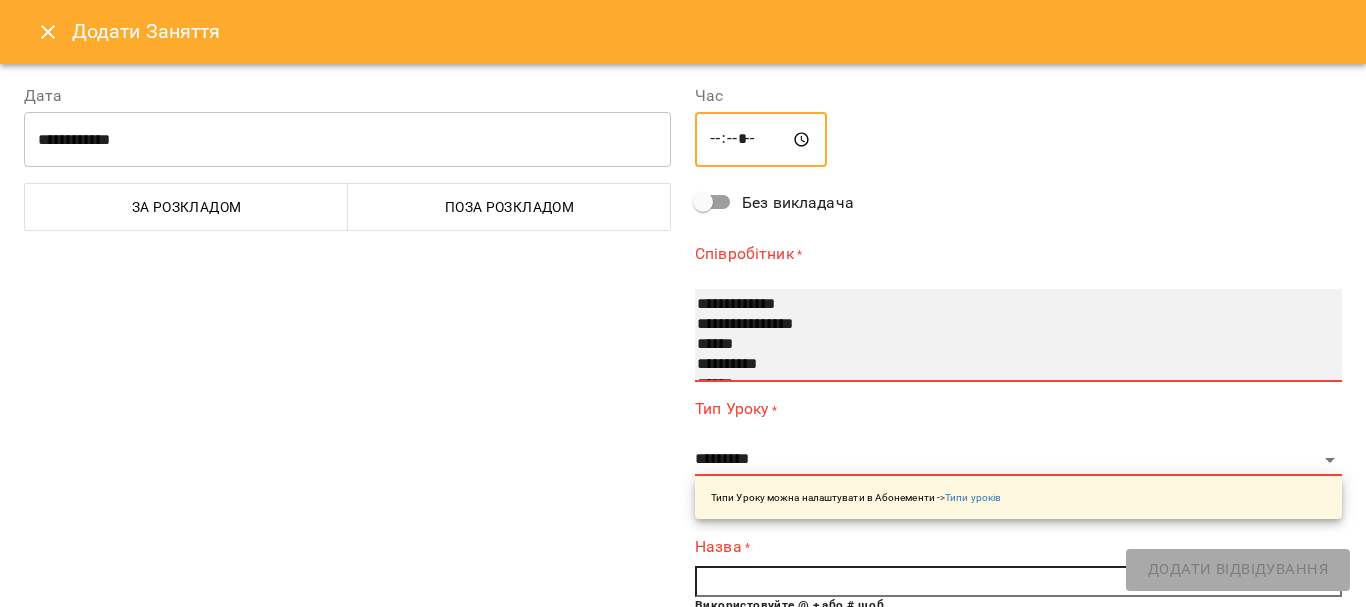 type on "*****" 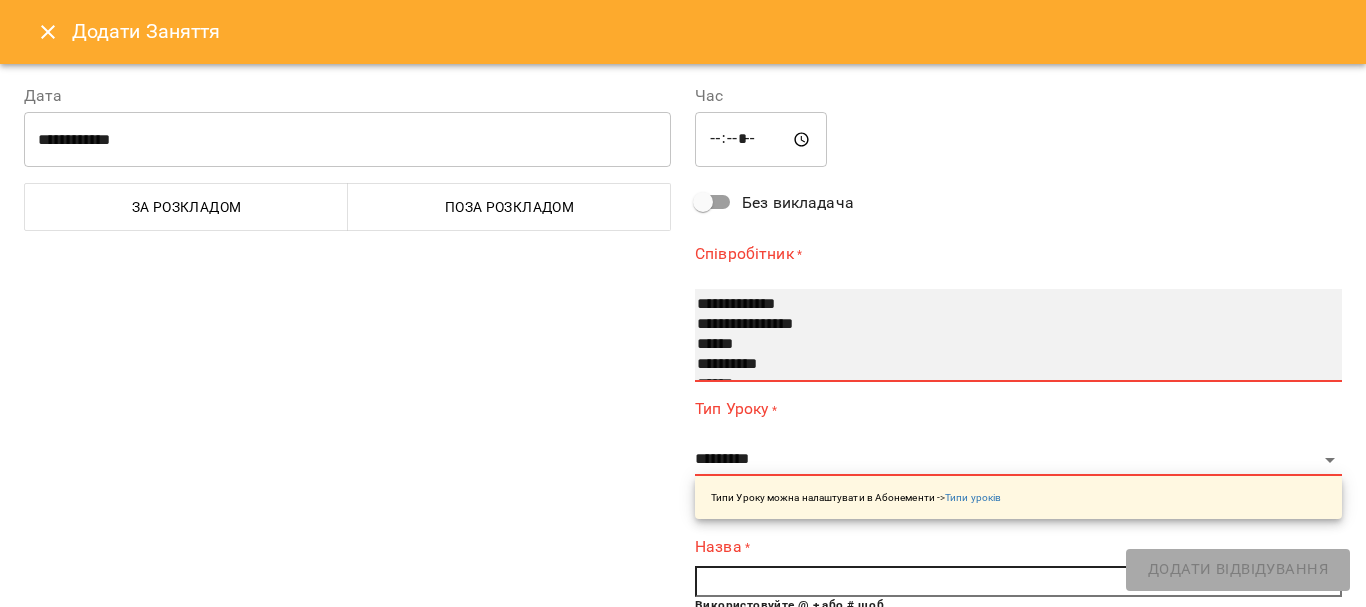 click on "**********" at bounding box center (1018, 335) 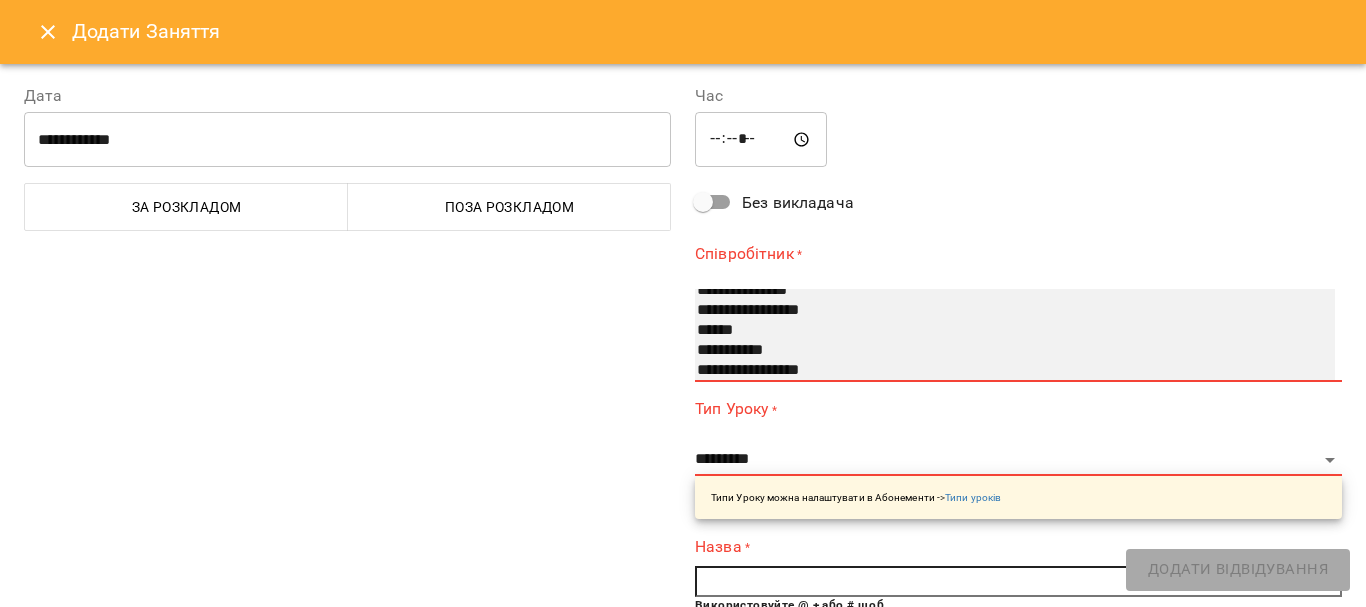scroll, scrollTop: 260, scrollLeft: 0, axis: vertical 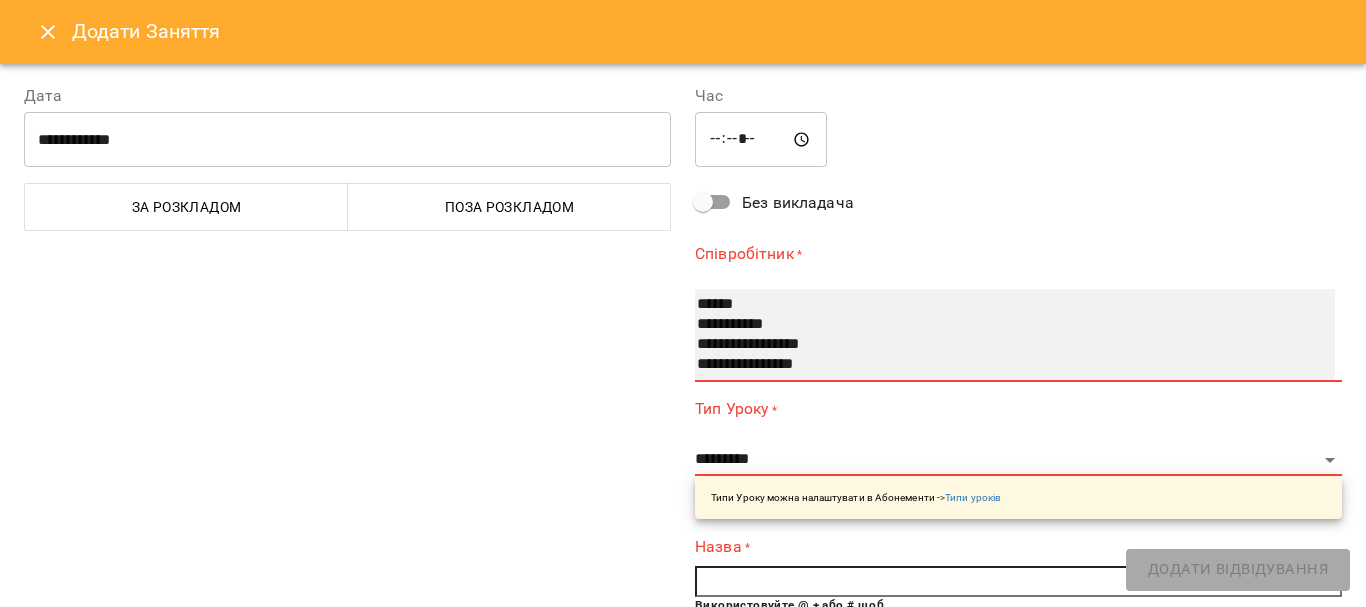 select on "**********" 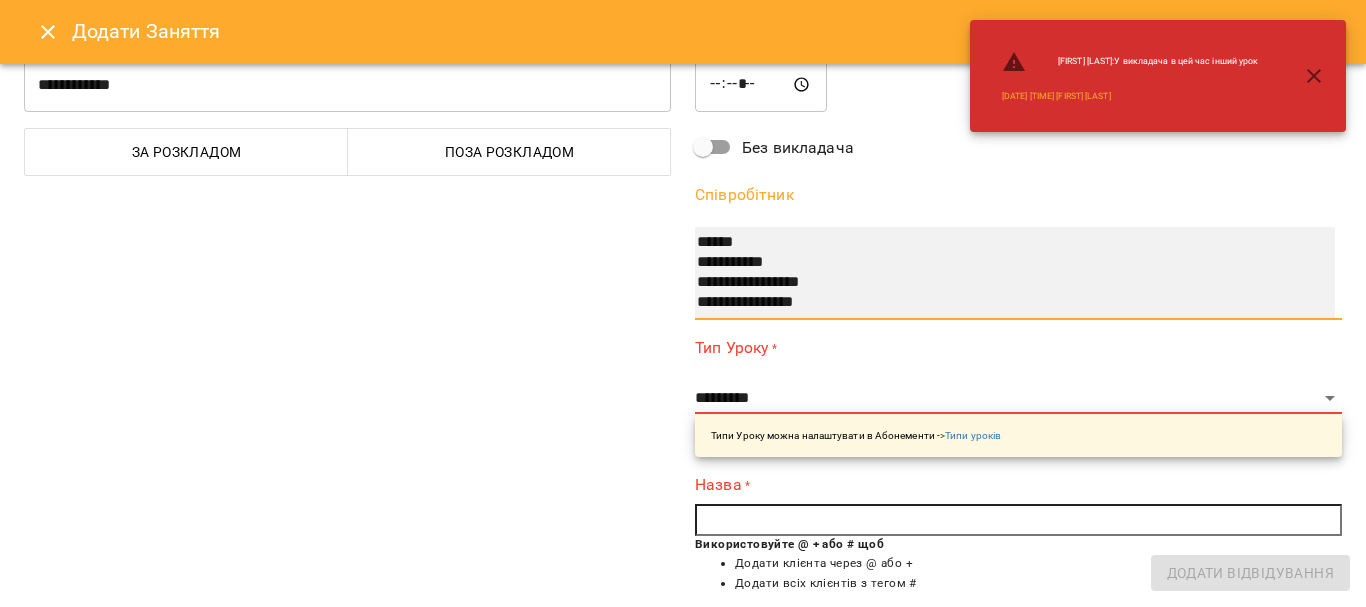 scroll, scrollTop: 100, scrollLeft: 0, axis: vertical 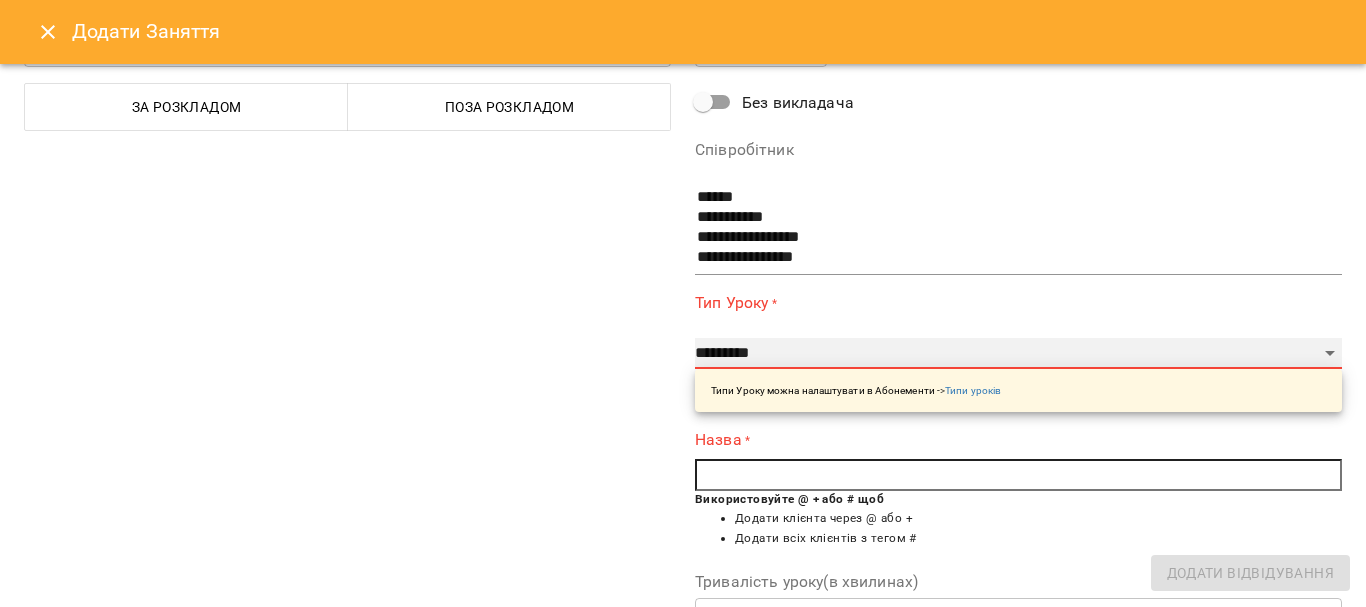 click on "**********" at bounding box center [1018, 354] 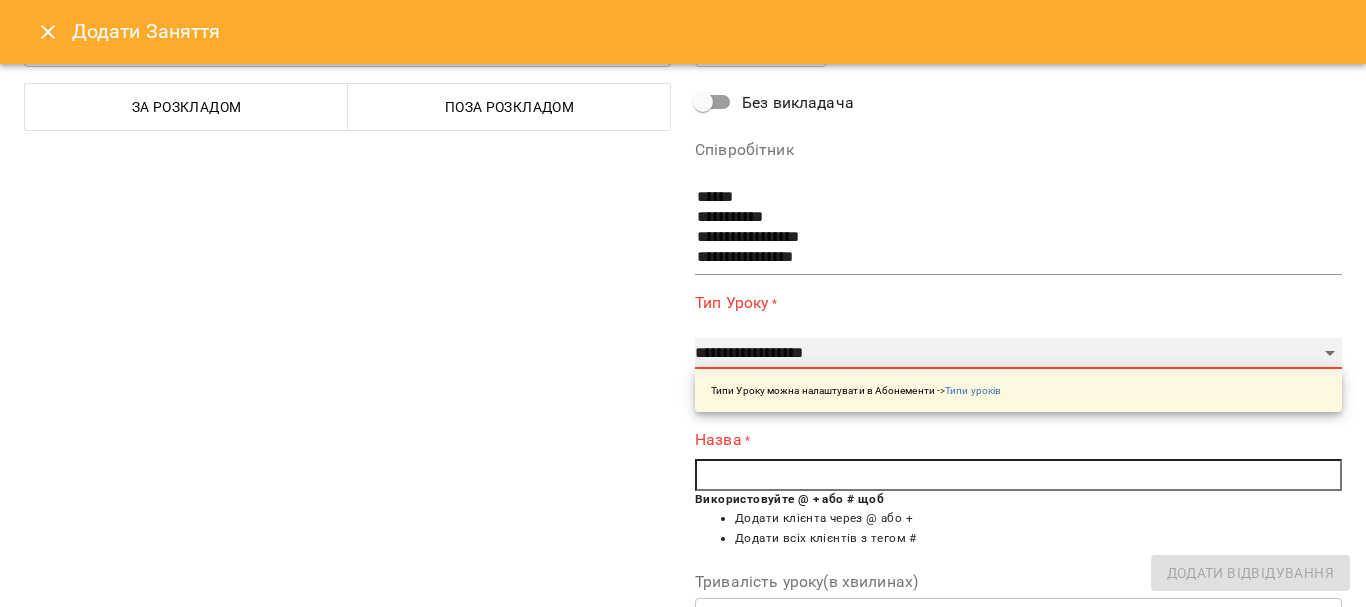click on "**********" at bounding box center (1018, 354) 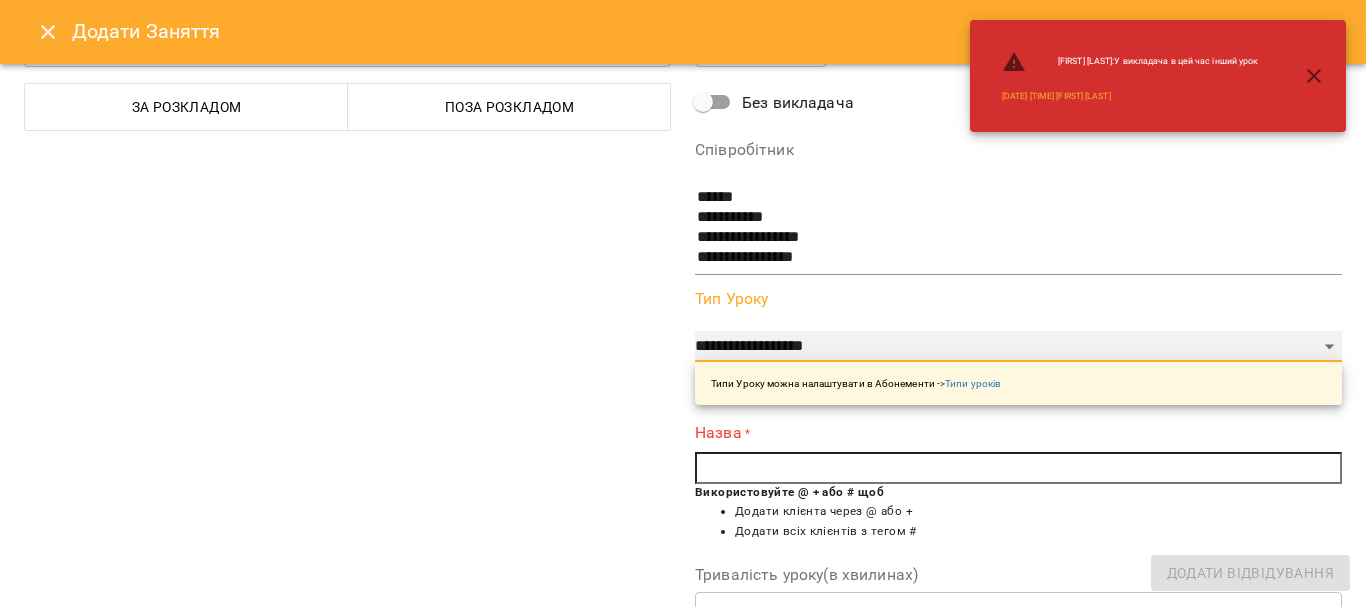 scroll, scrollTop: 200, scrollLeft: 0, axis: vertical 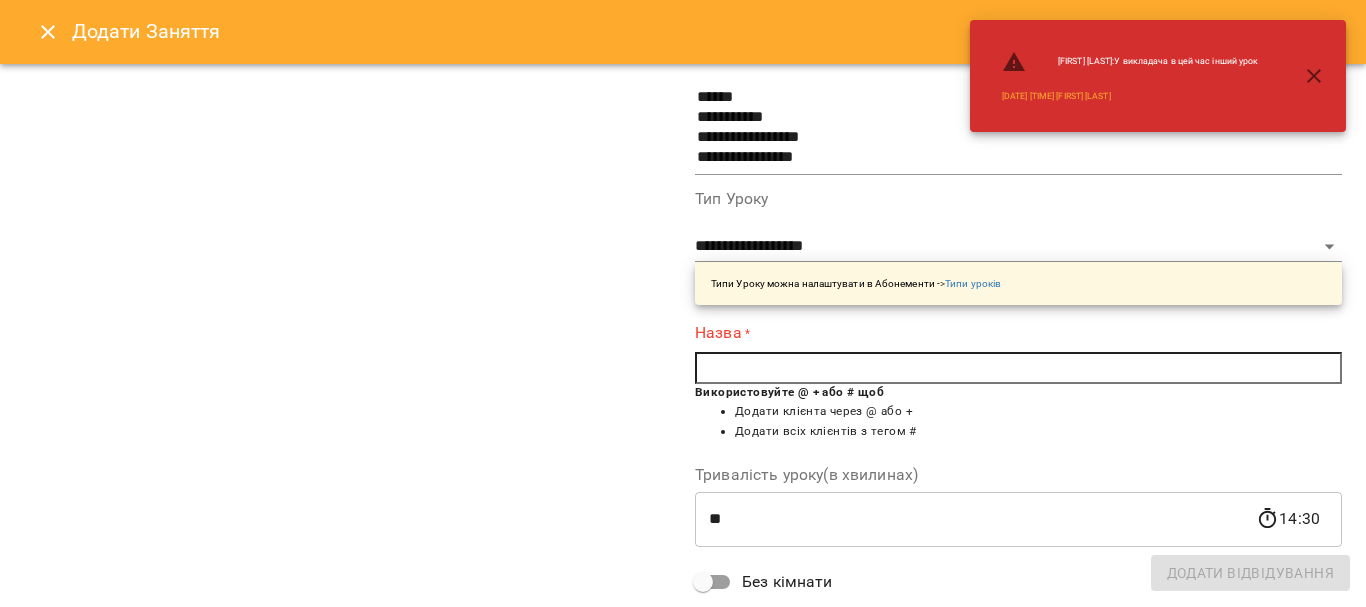 click at bounding box center [1018, 368] 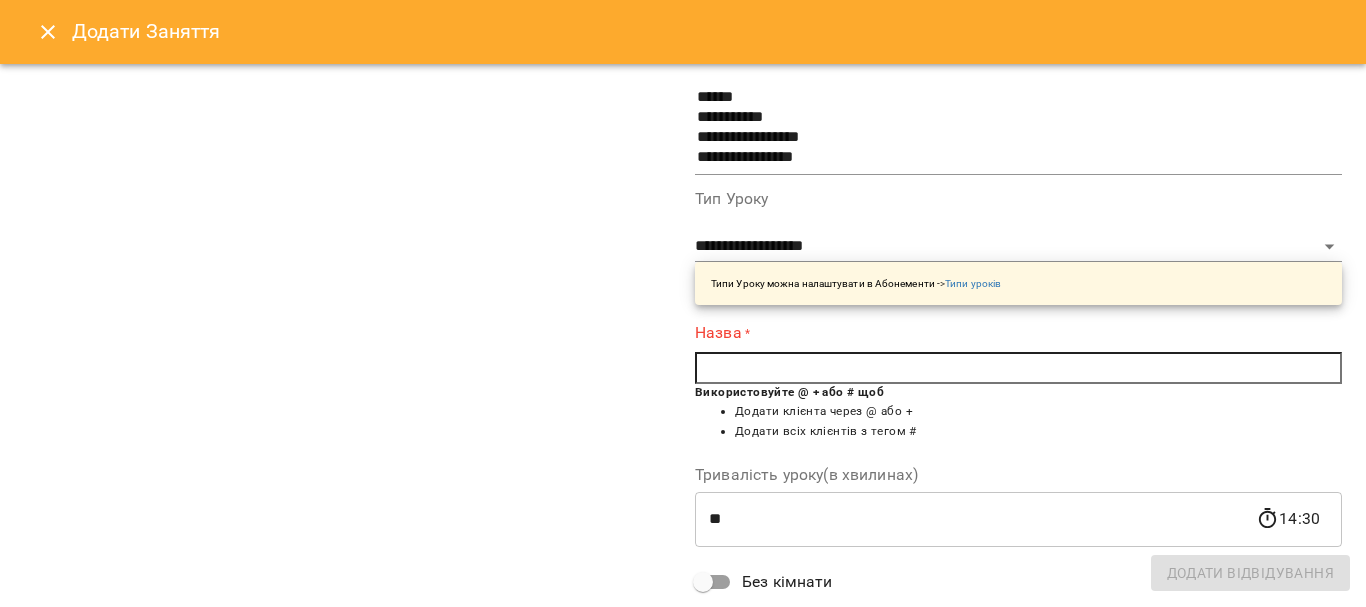 type on "*" 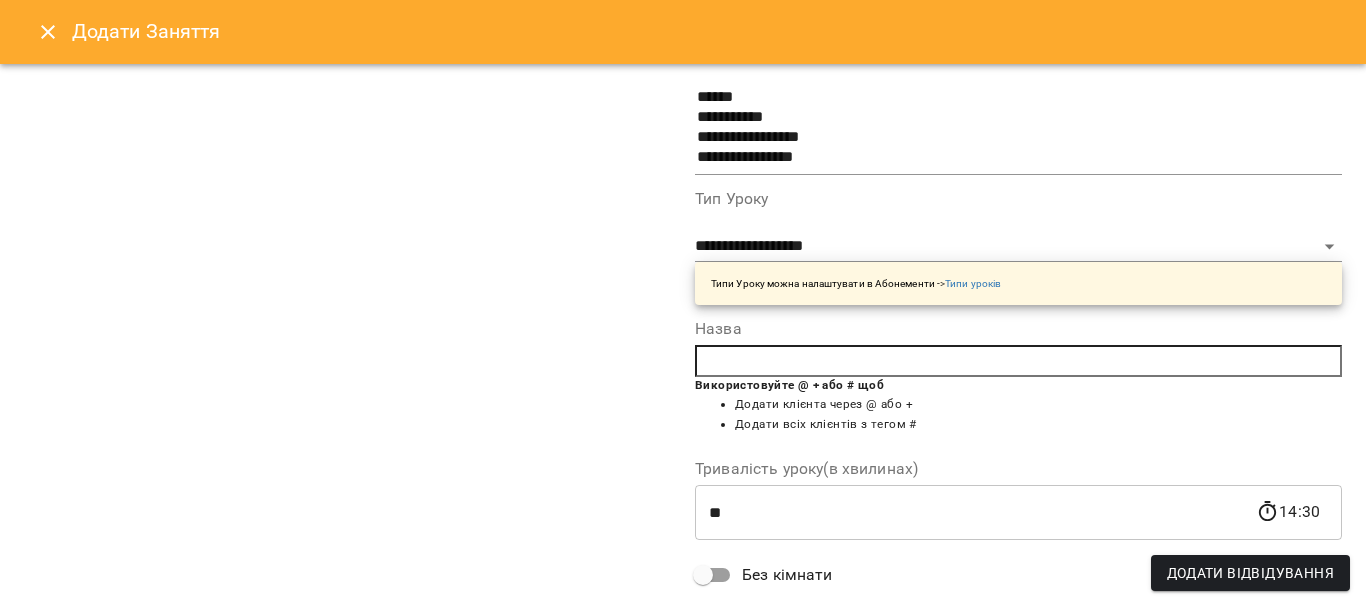 type on "*" 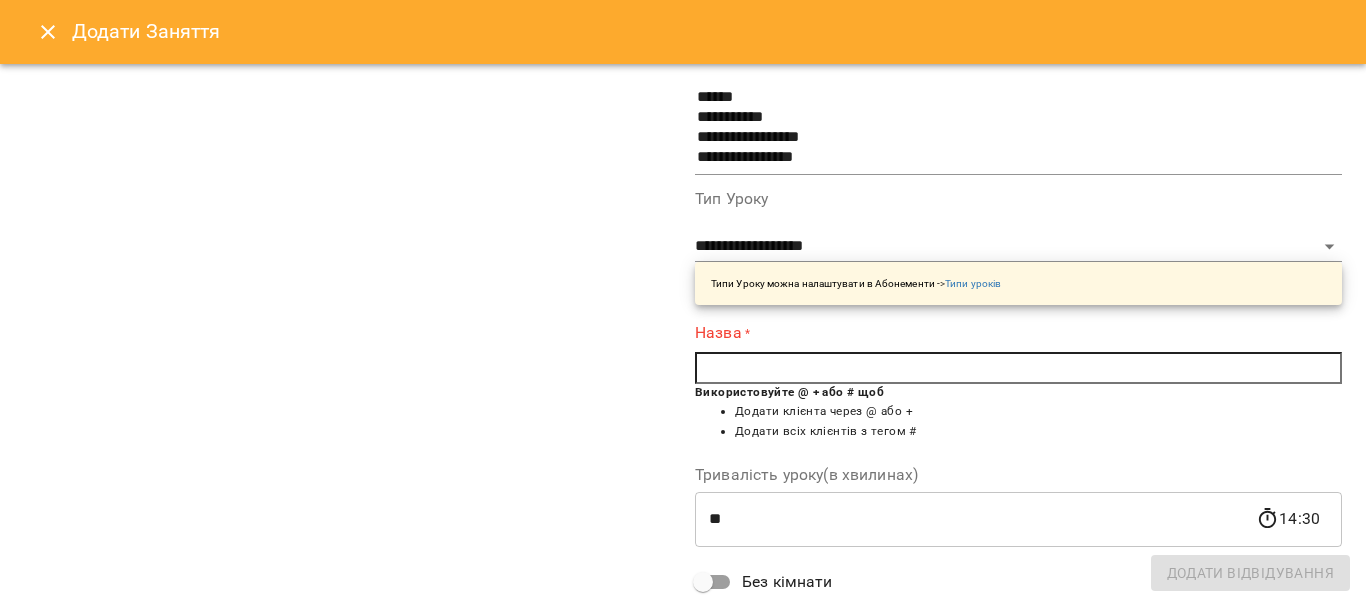 type on "*" 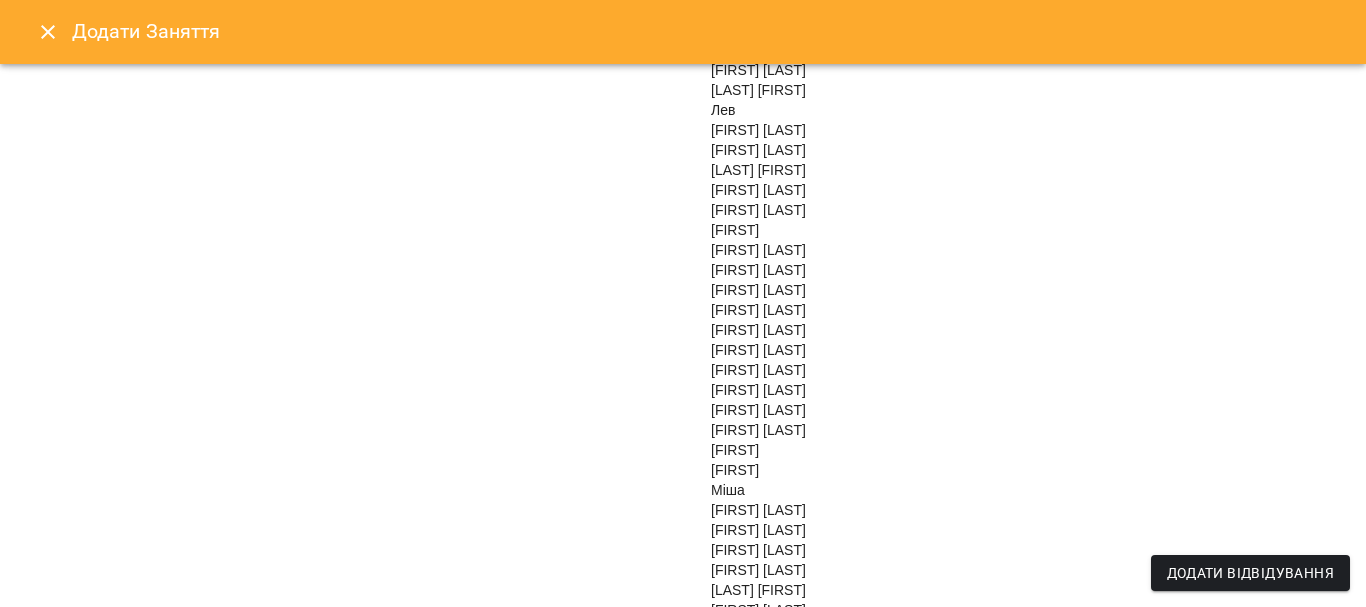 click on "[FIRST] [LAST]" at bounding box center (758, 210) 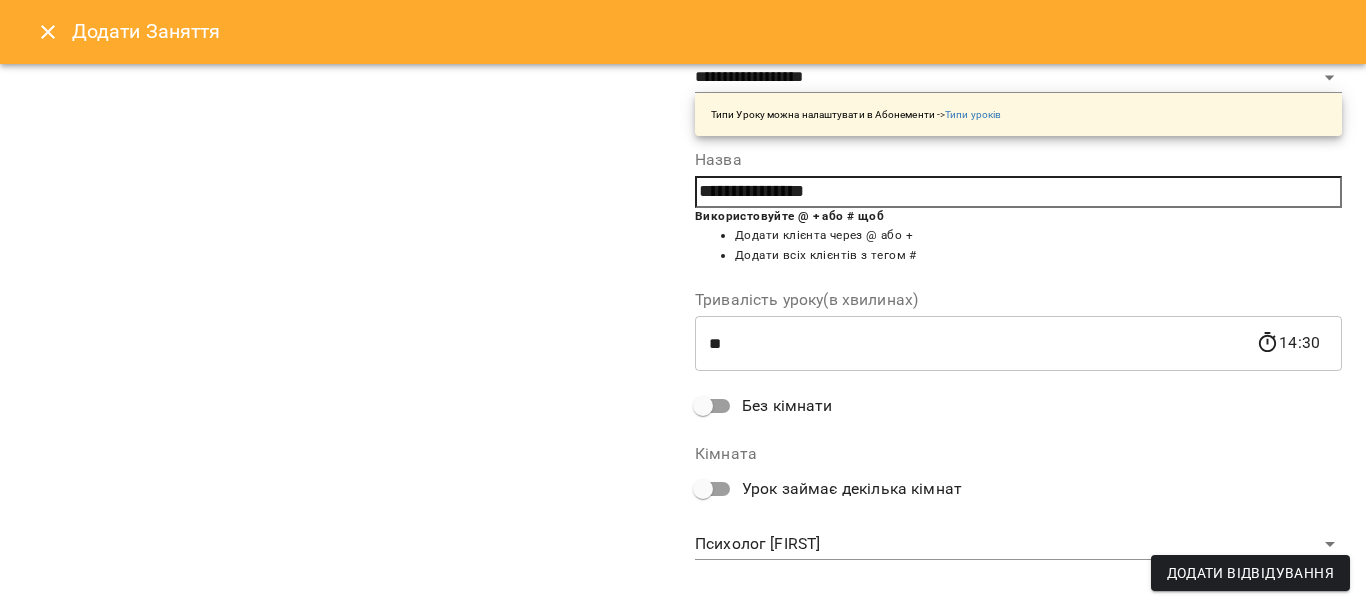scroll, scrollTop: 390, scrollLeft: 0, axis: vertical 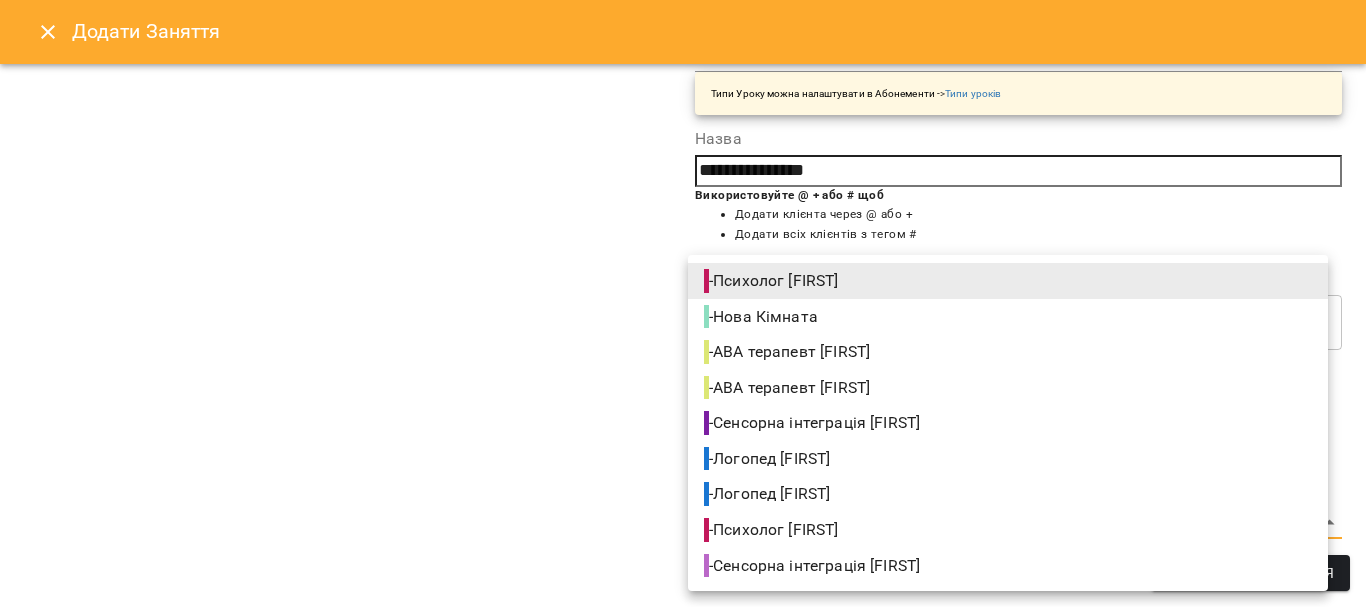 click on "**********" at bounding box center [683, 785] 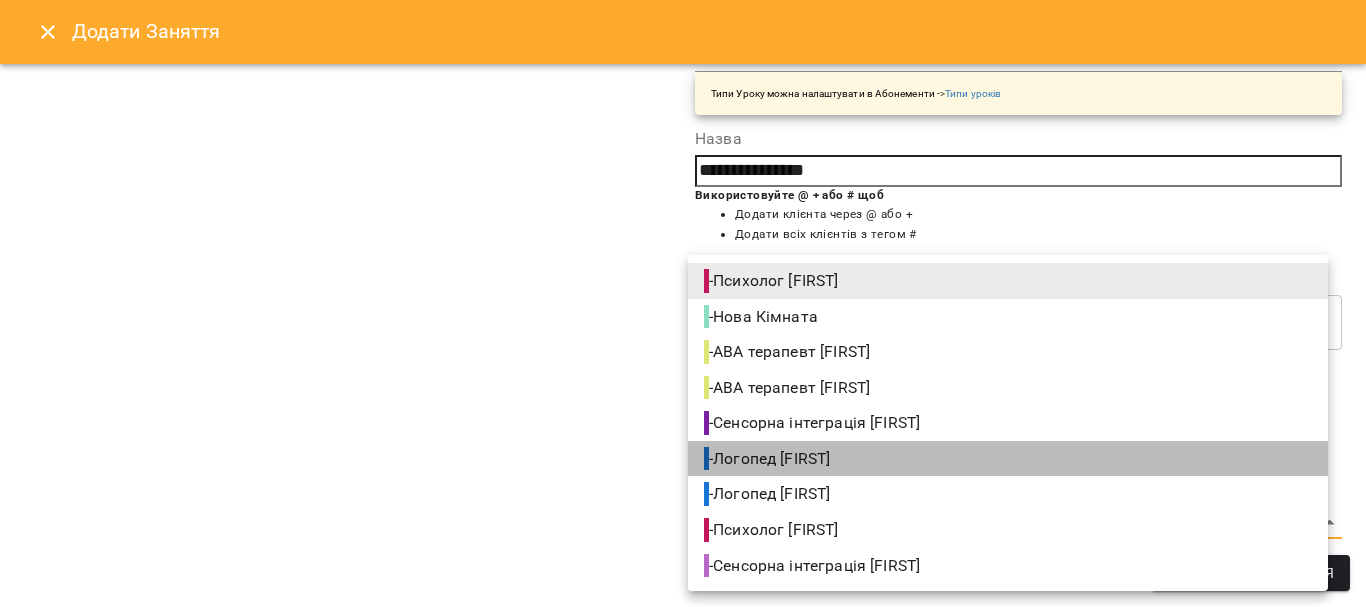 click on "-  Логопед [FIRST]" at bounding box center [769, 459] 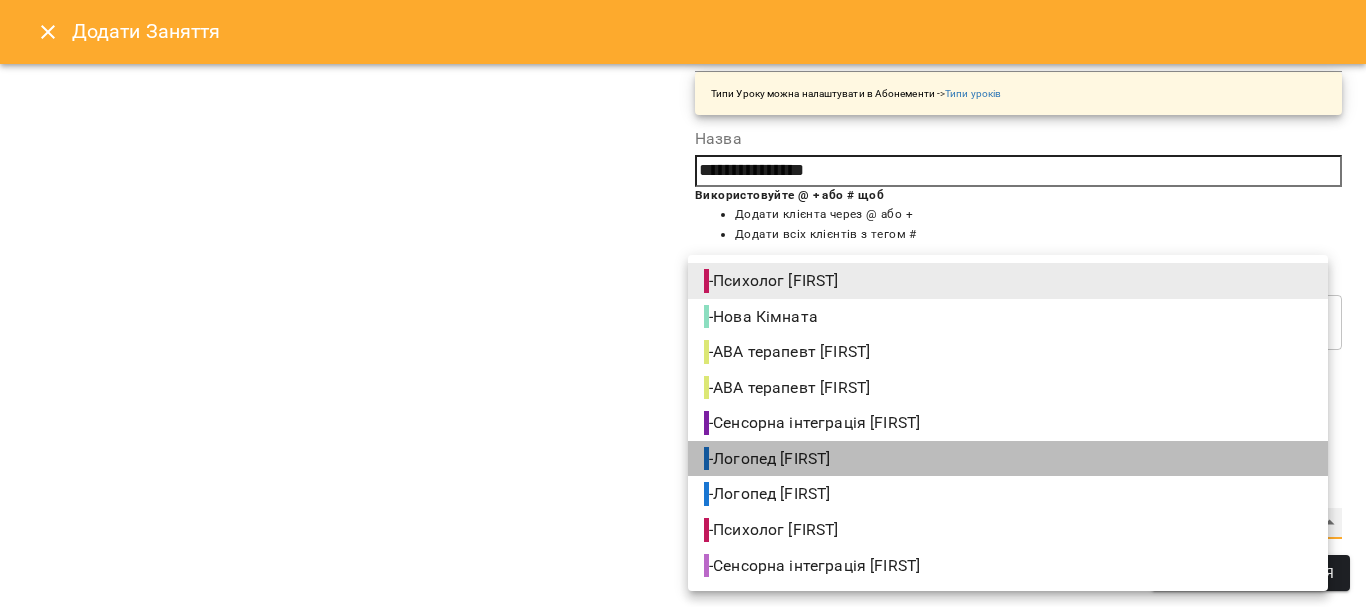 type on "**********" 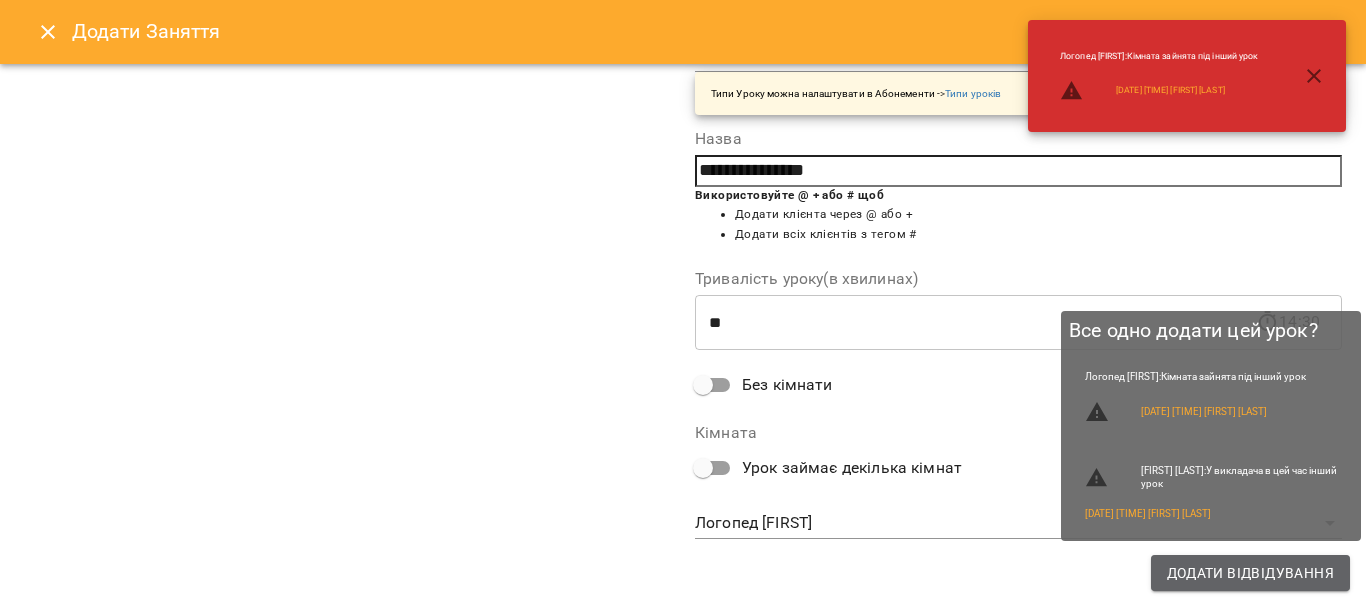 click on "Додати Відвідування" at bounding box center [1250, 573] 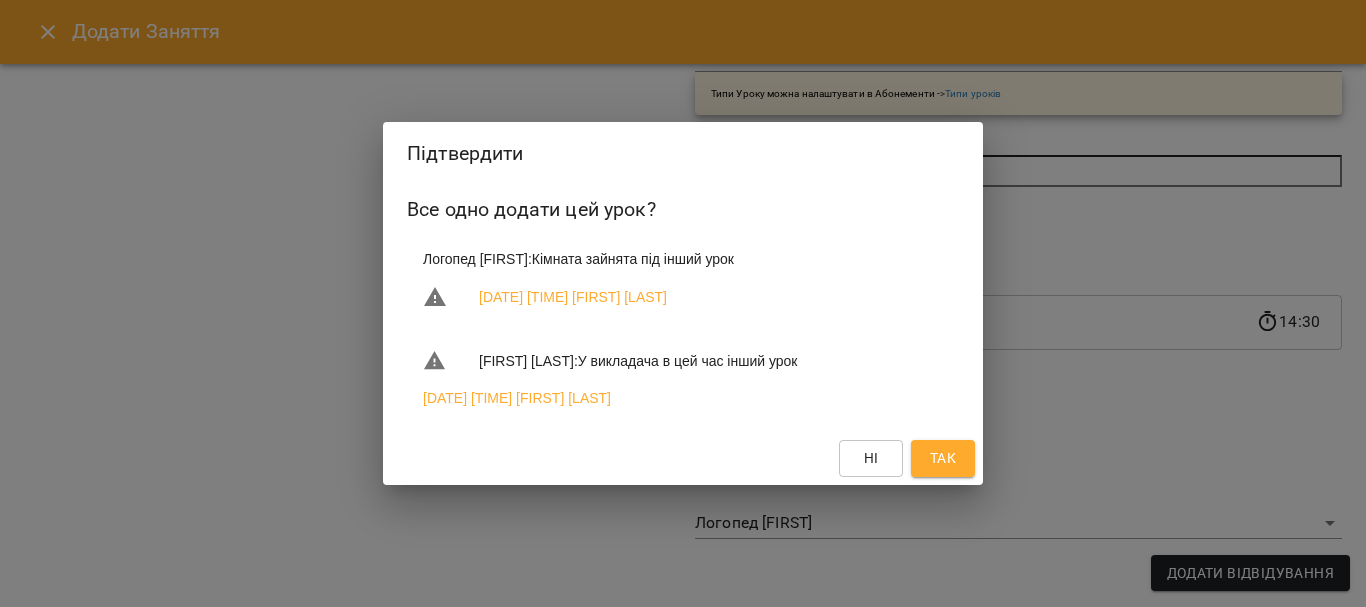 click on "Так" at bounding box center [943, 458] 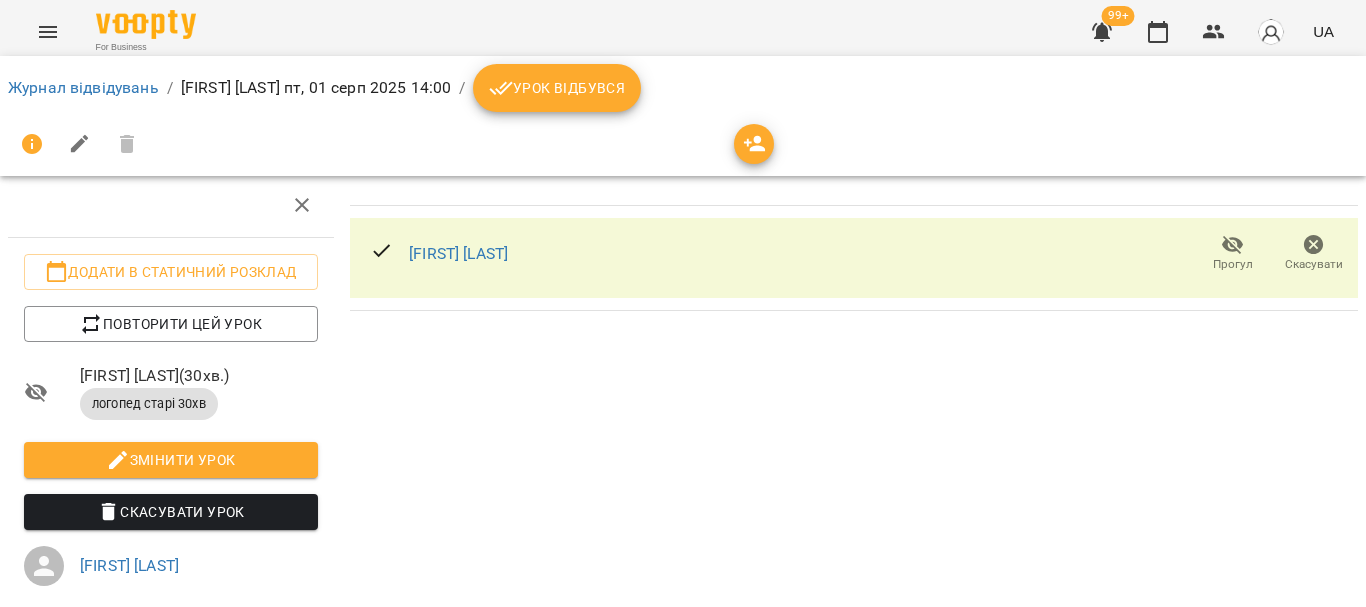 scroll, scrollTop: 0, scrollLeft: 0, axis: both 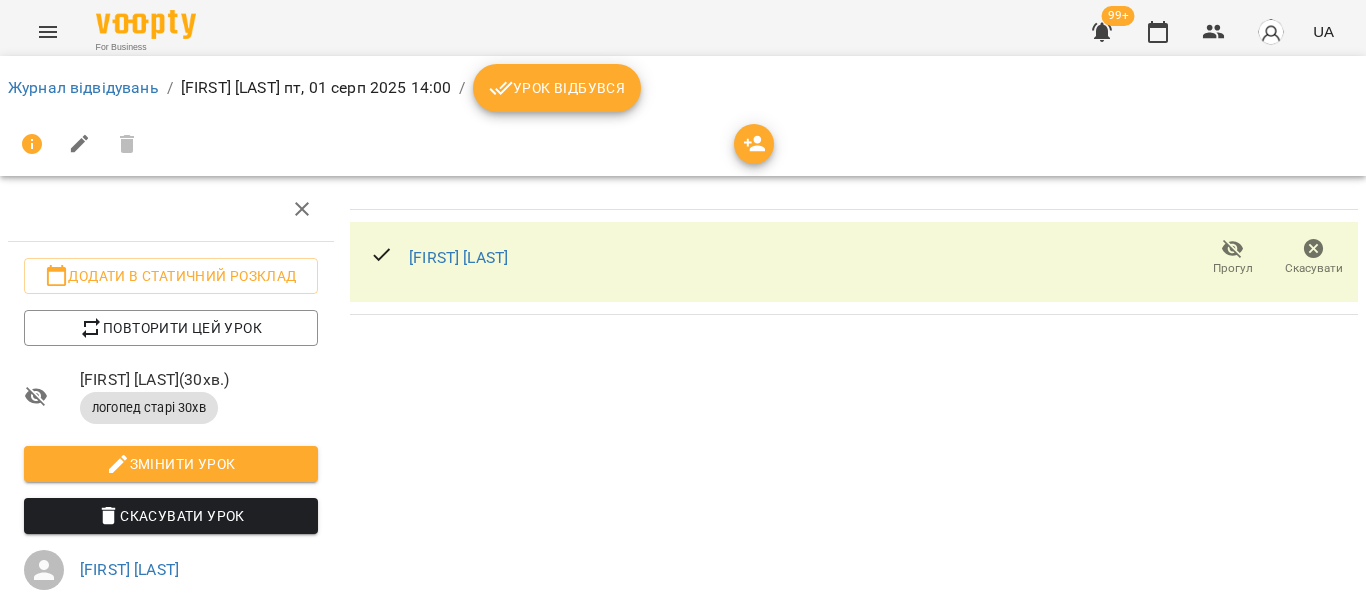 click 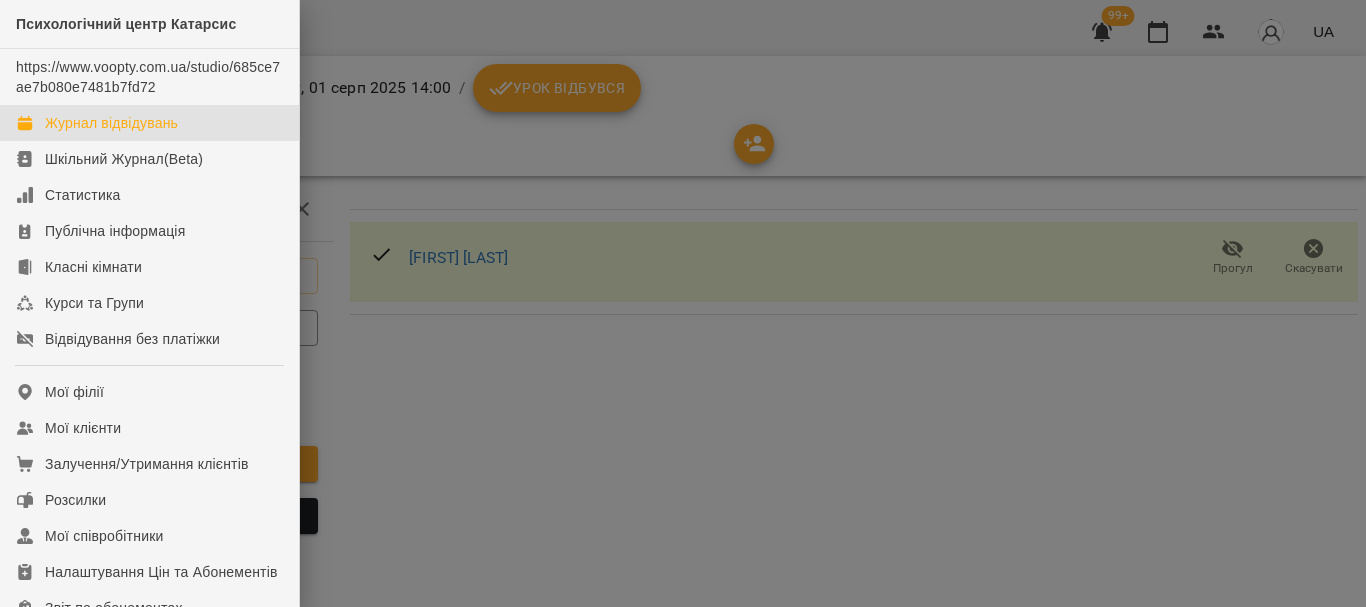 click on "Журнал відвідувань" at bounding box center [149, 123] 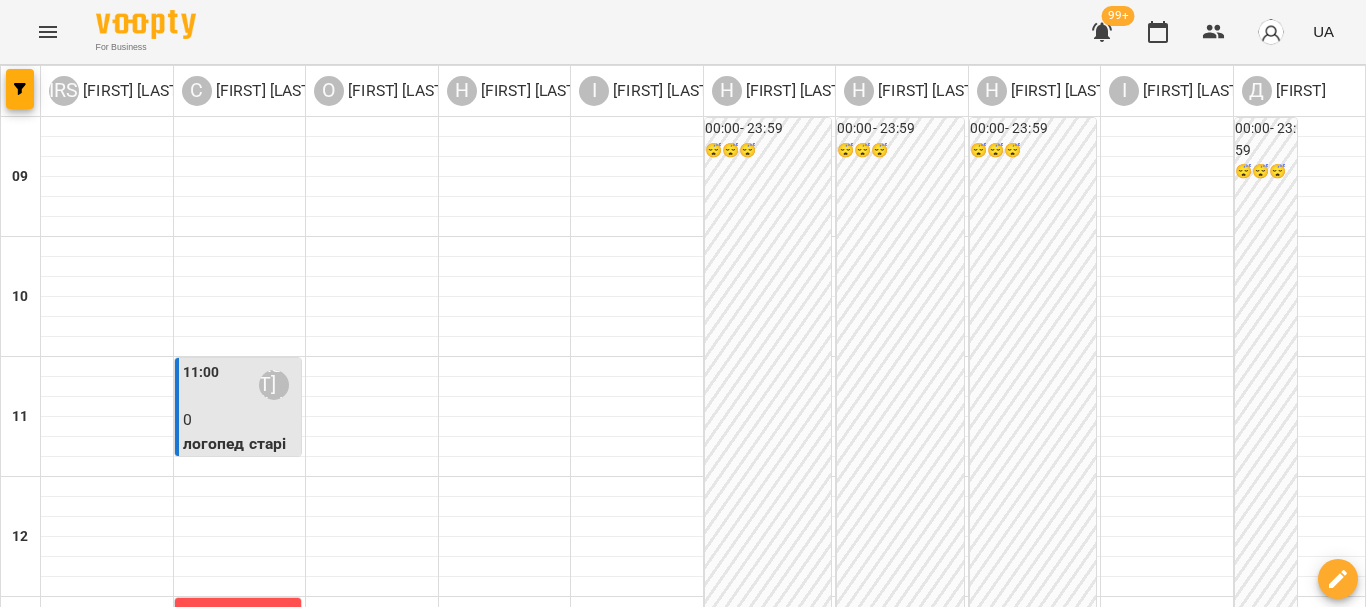 scroll, scrollTop: 363, scrollLeft: 0, axis: vertical 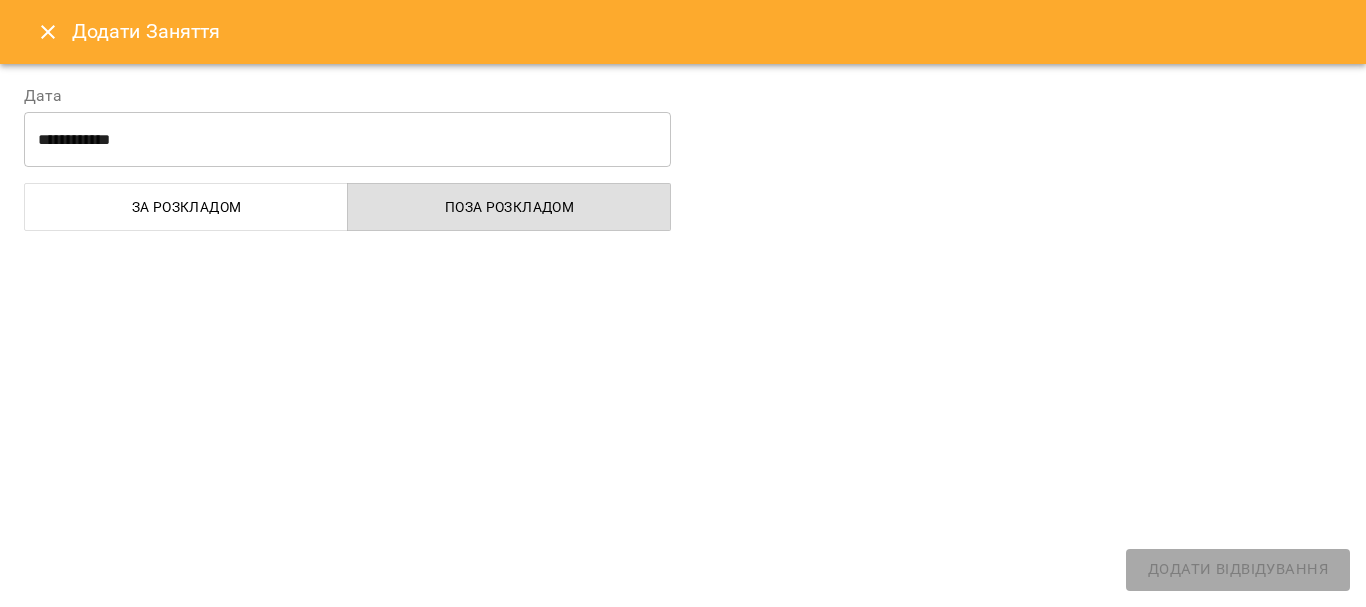 select 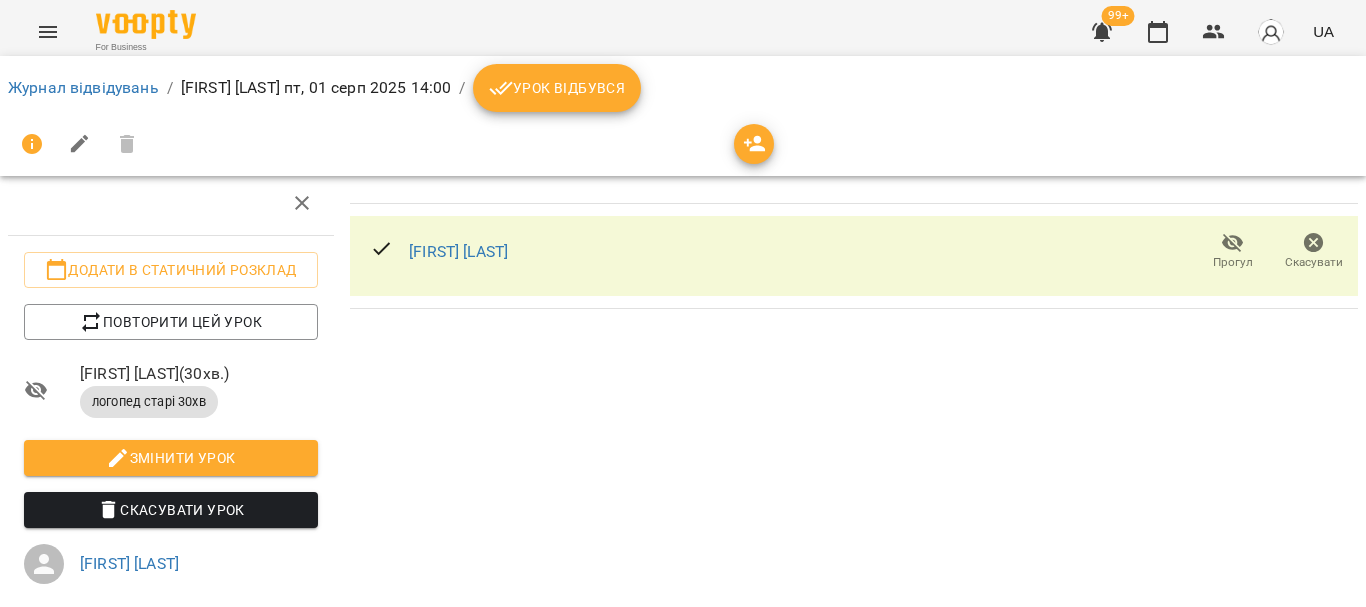 scroll, scrollTop: 0, scrollLeft: 0, axis: both 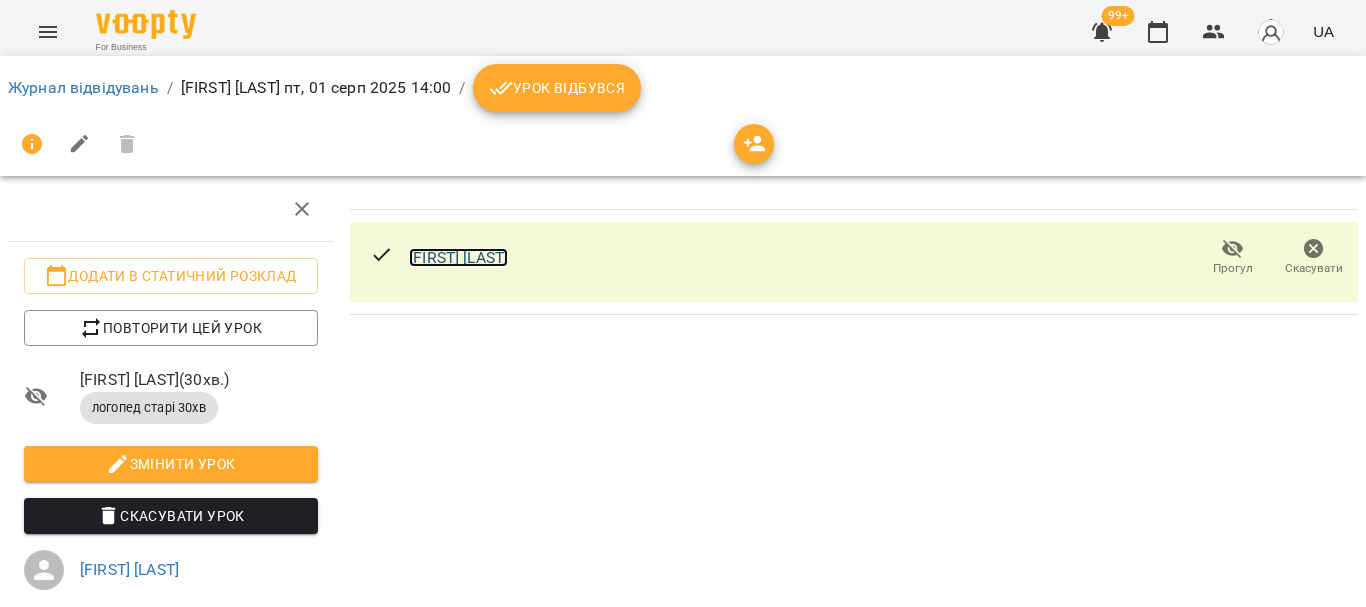 click on "[FIRST] [LAST]" at bounding box center (458, 257) 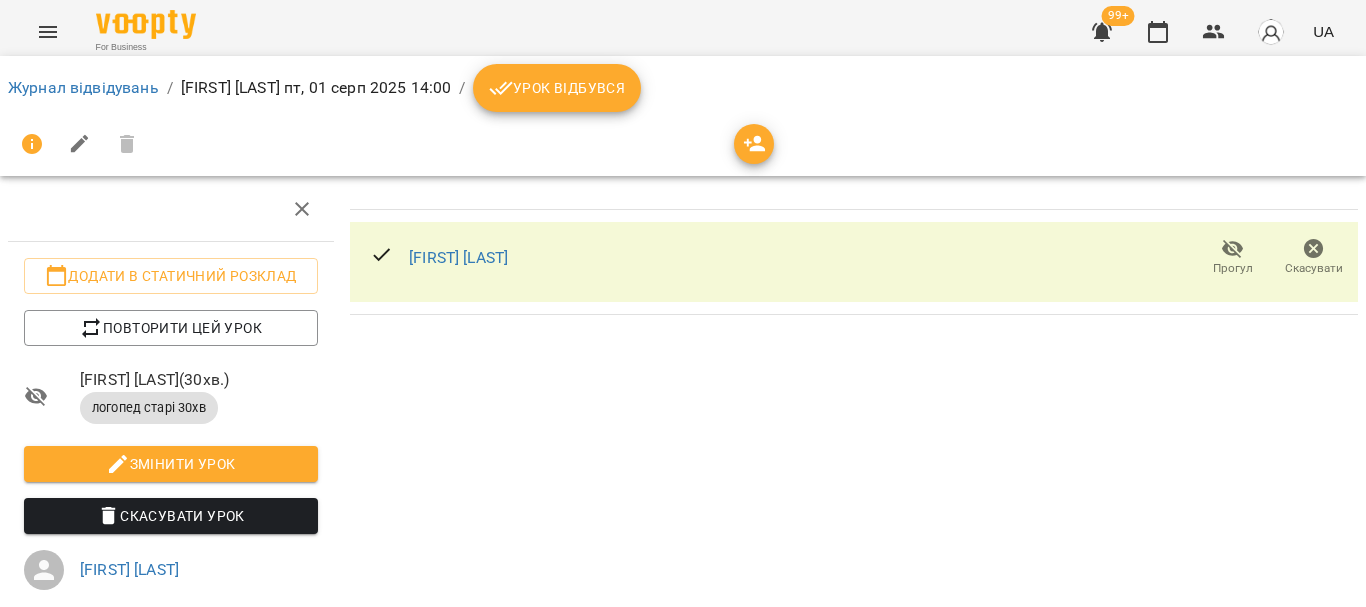 click at bounding box center [48, 32] 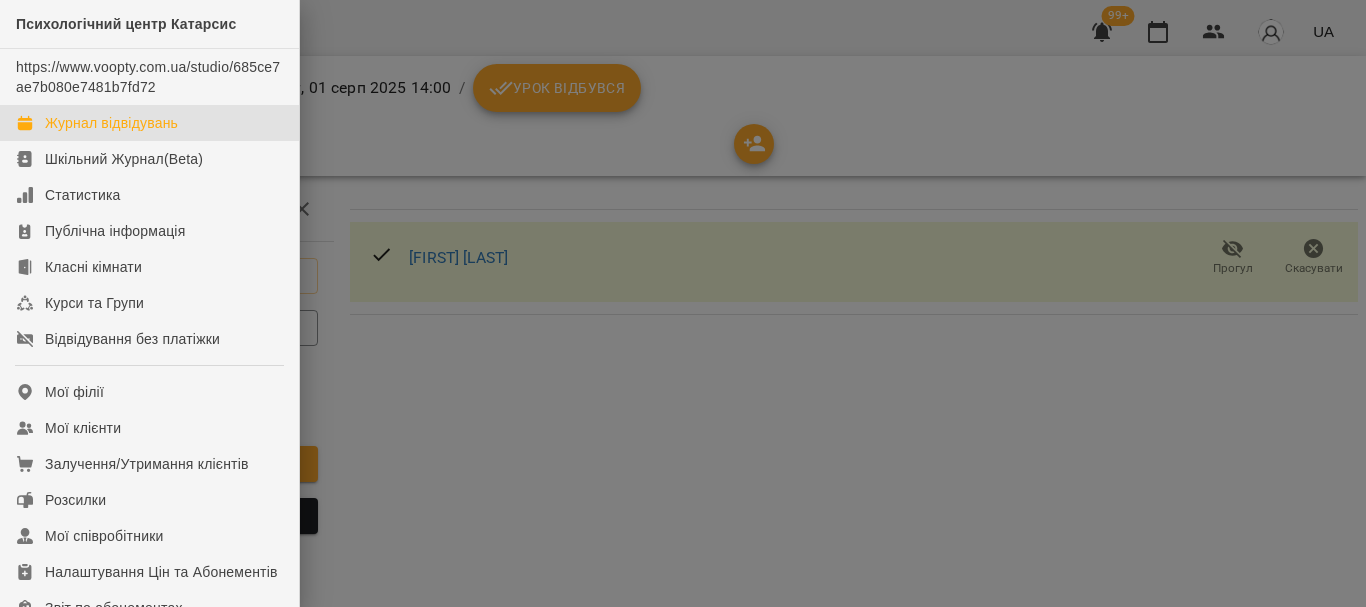 click on "Журнал відвідувань" at bounding box center (149, 123) 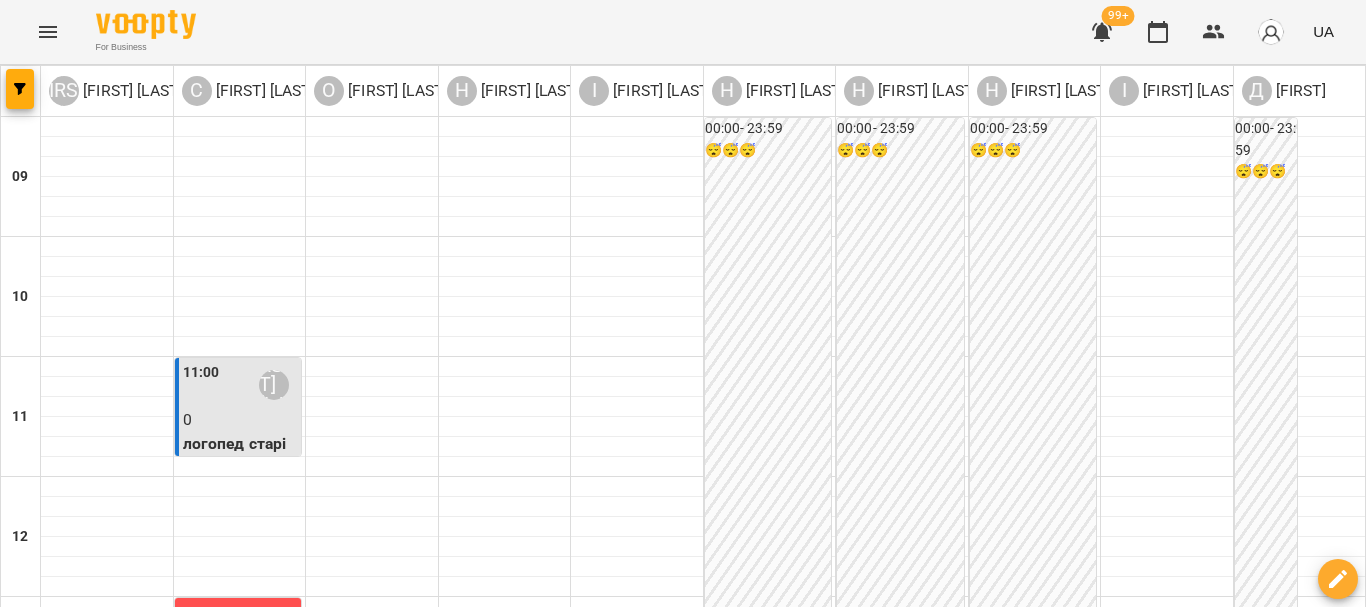 scroll, scrollTop: 700, scrollLeft: 0, axis: vertical 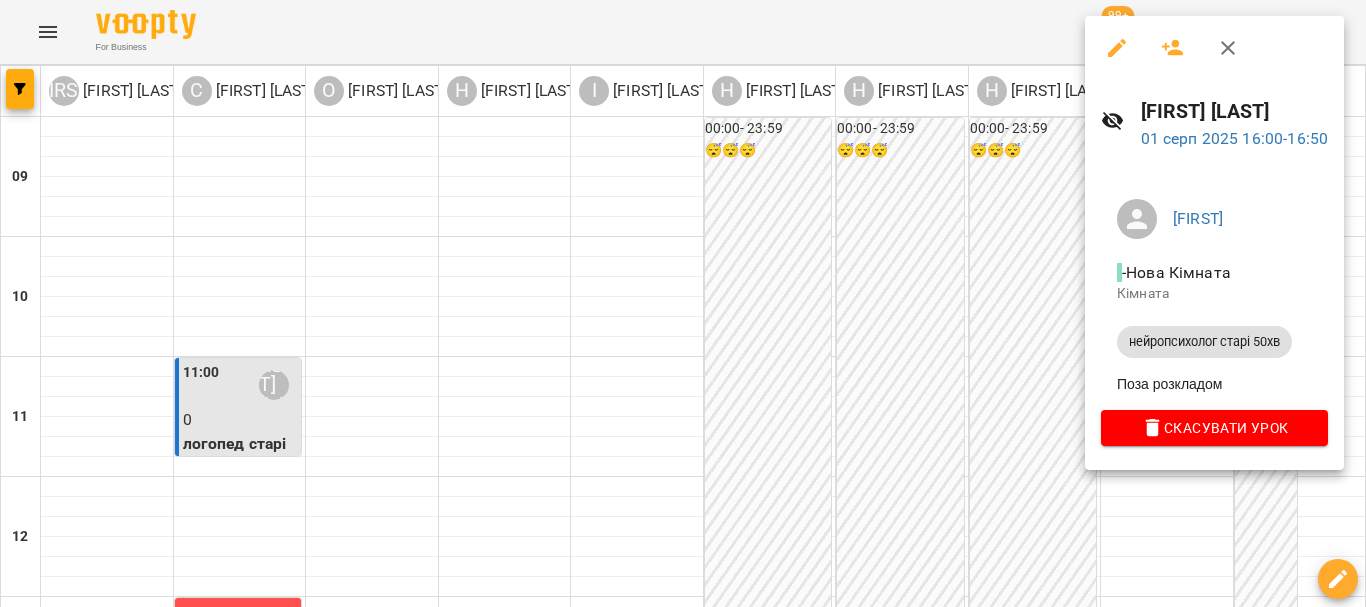 click at bounding box center [683, 303] 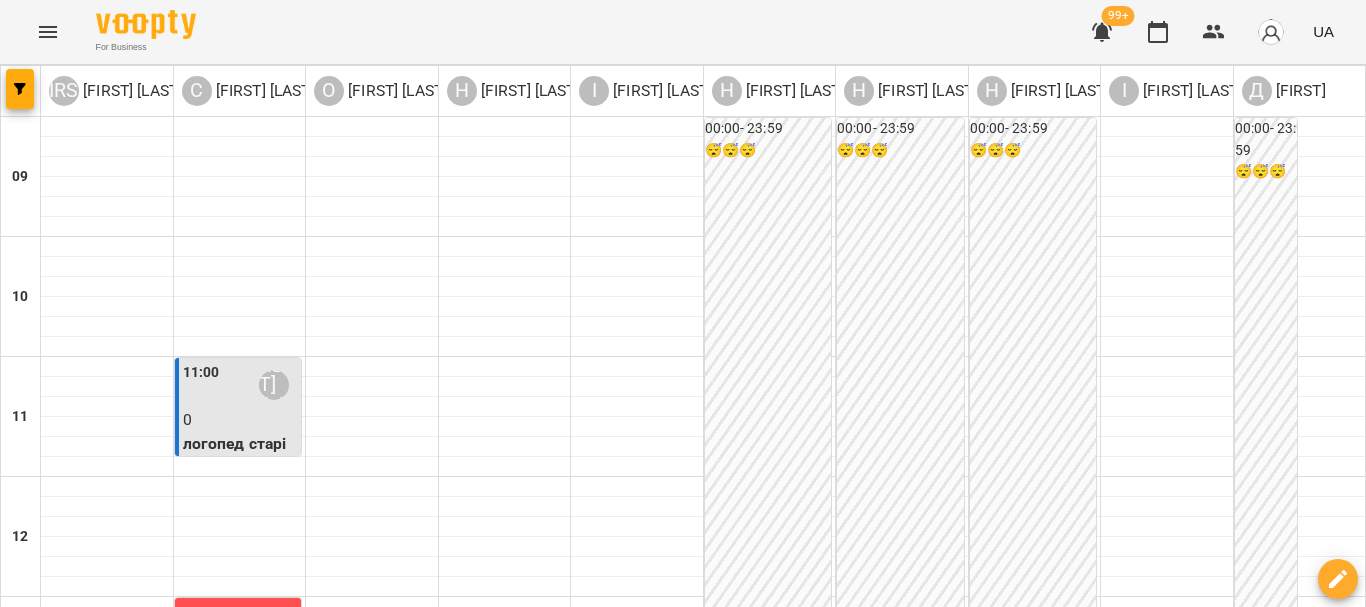 scroll, scrollTop: 700, scrollLeft: 0, axis: vertical 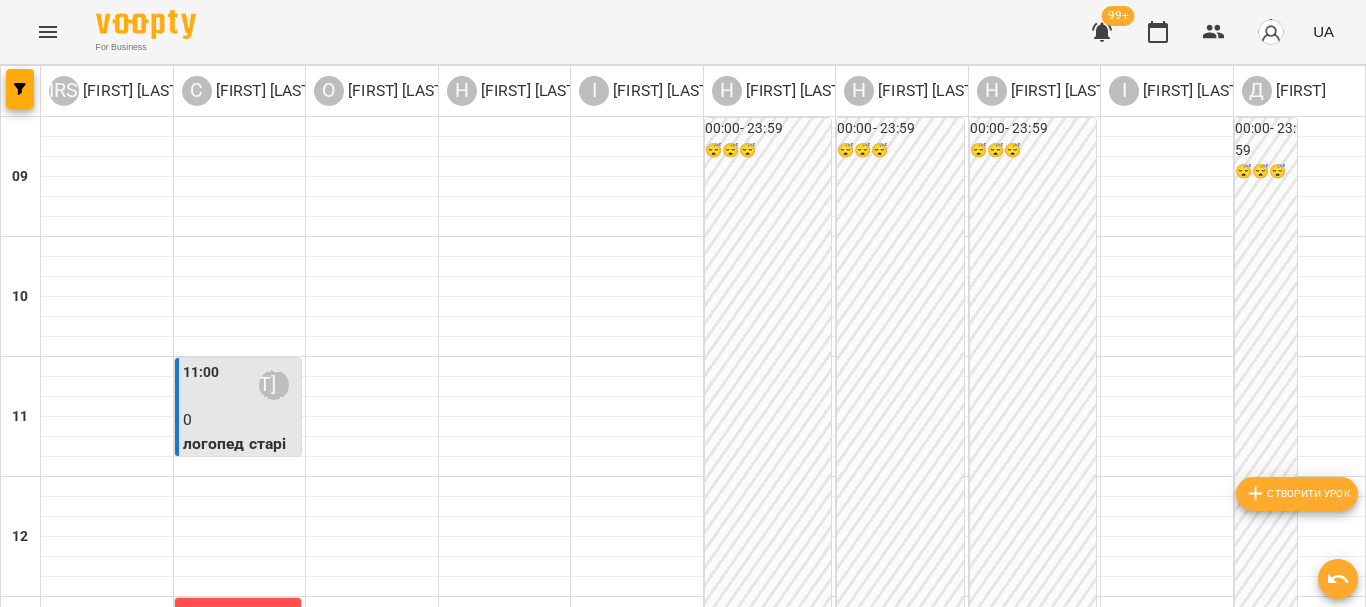 click on "Створити урок" at bounding box center (1297, 494) 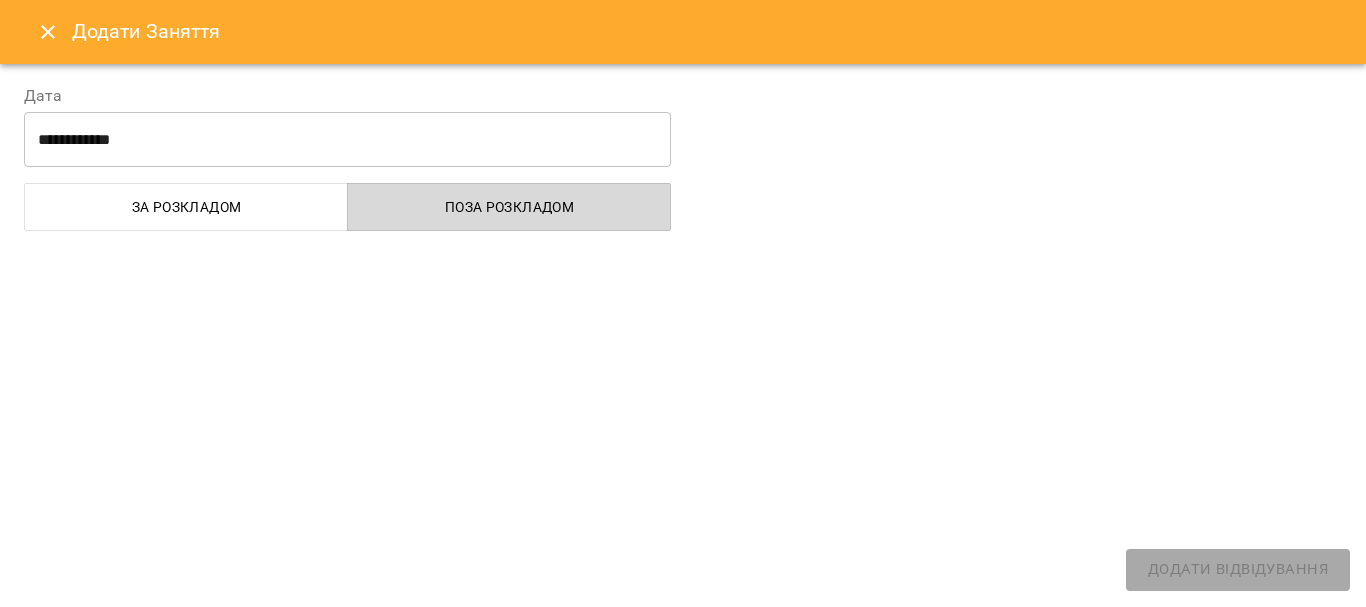 select 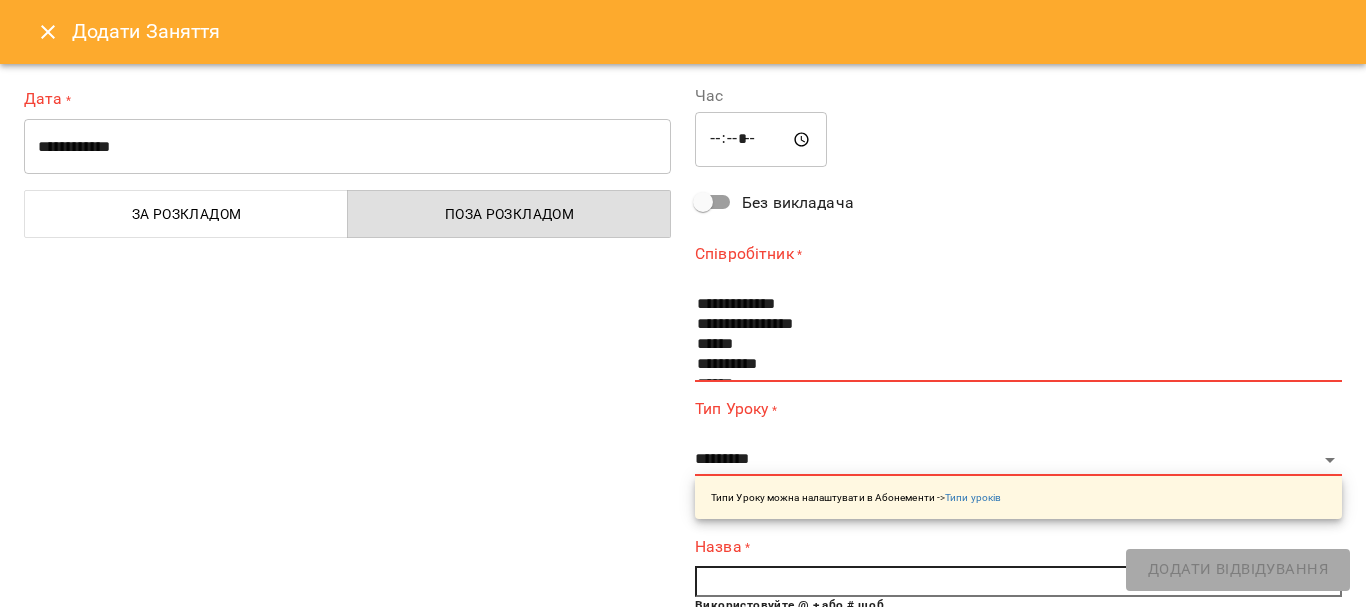 click on "За розкладом" at bounding box center (186, 214) 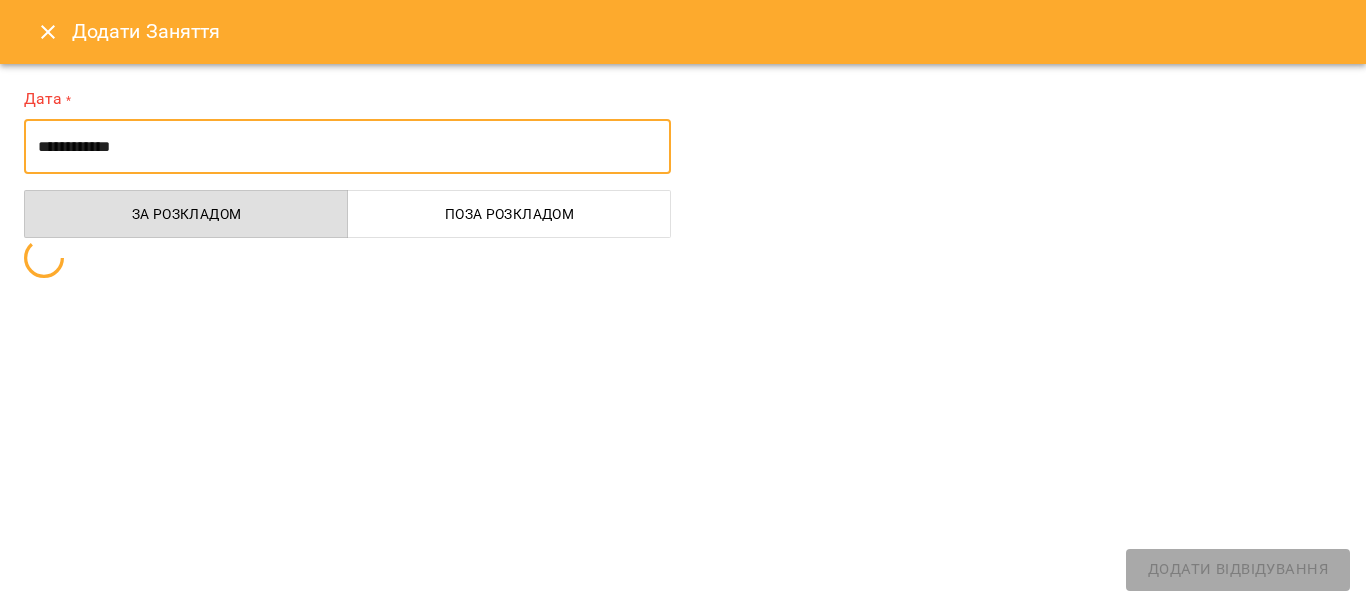 click on "**********" at bounding box center (347, 147) 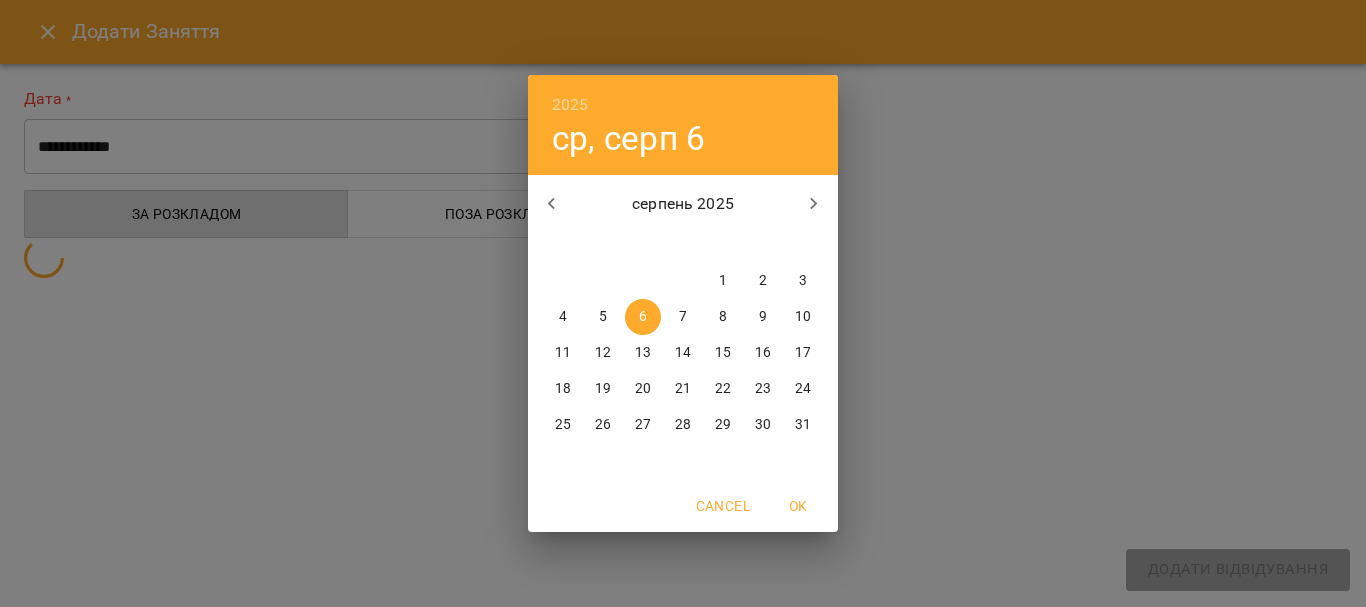click on "15" at bounding box center [723, 353] 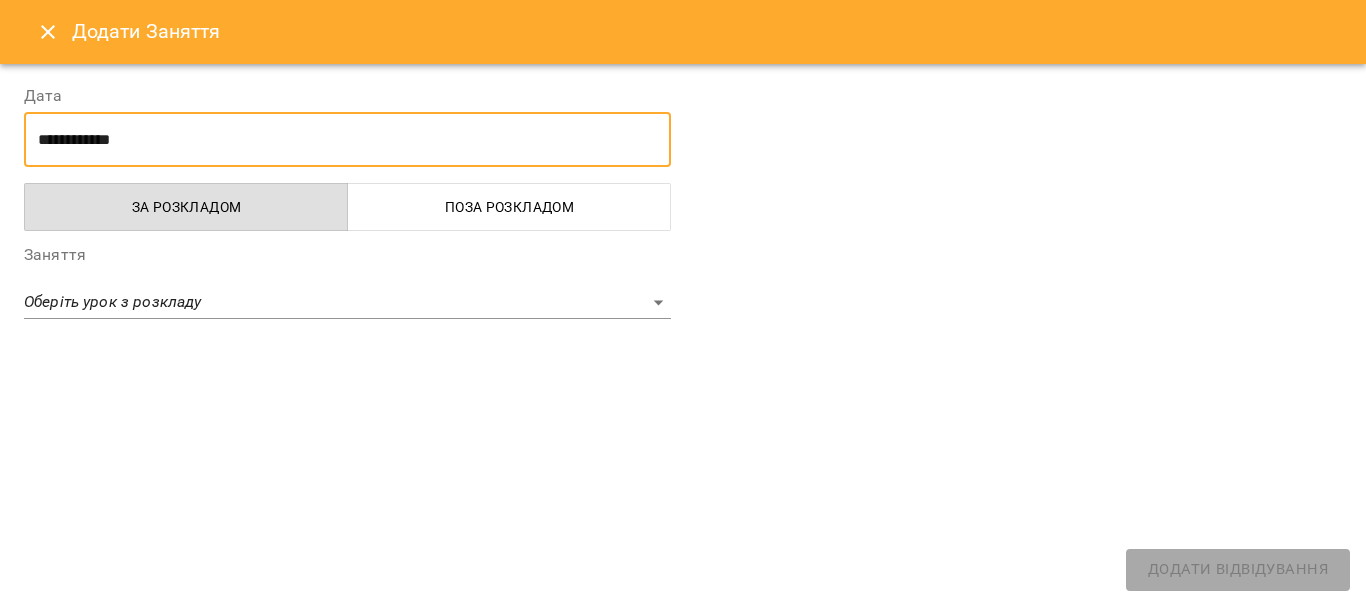click on "**********" at bounding box center (347, 140) 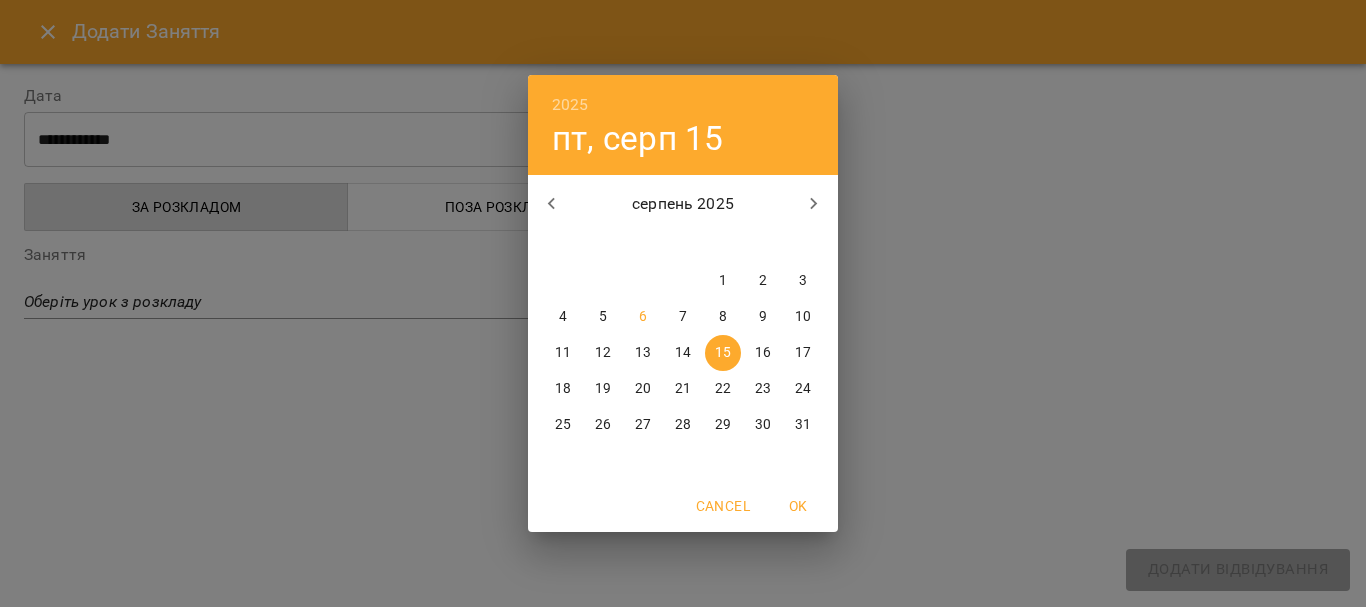 click on "1" at bounding box center [723, 281] 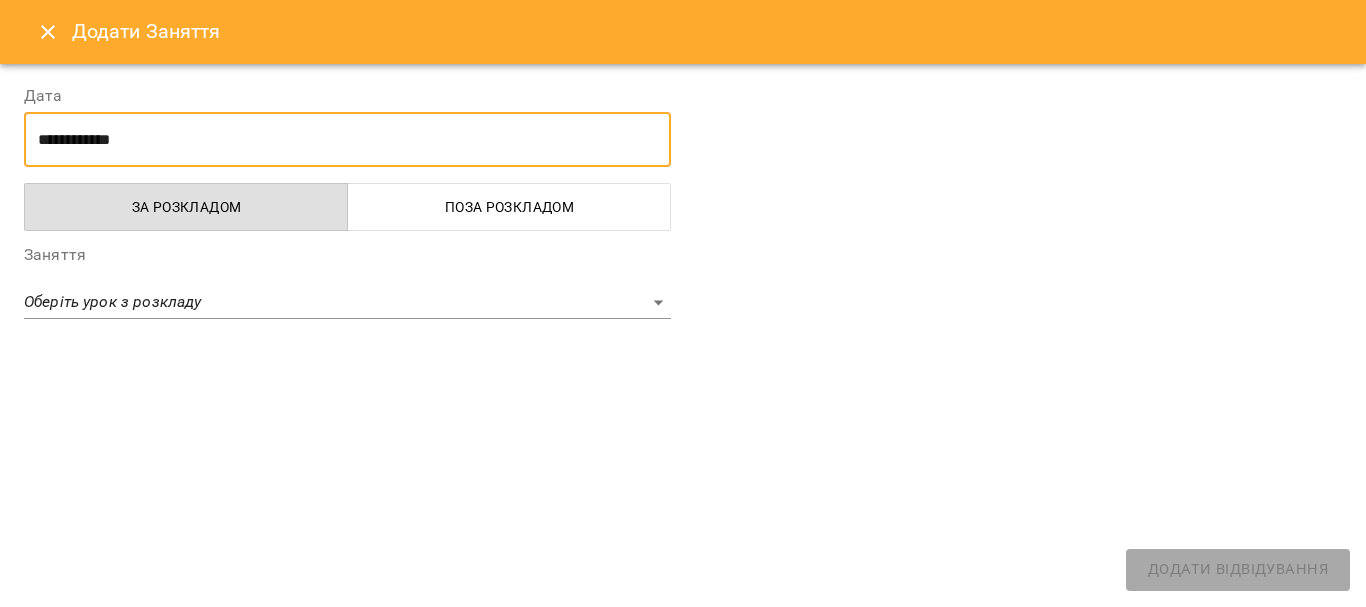 click on "**********" at bounding box center [683, 785] 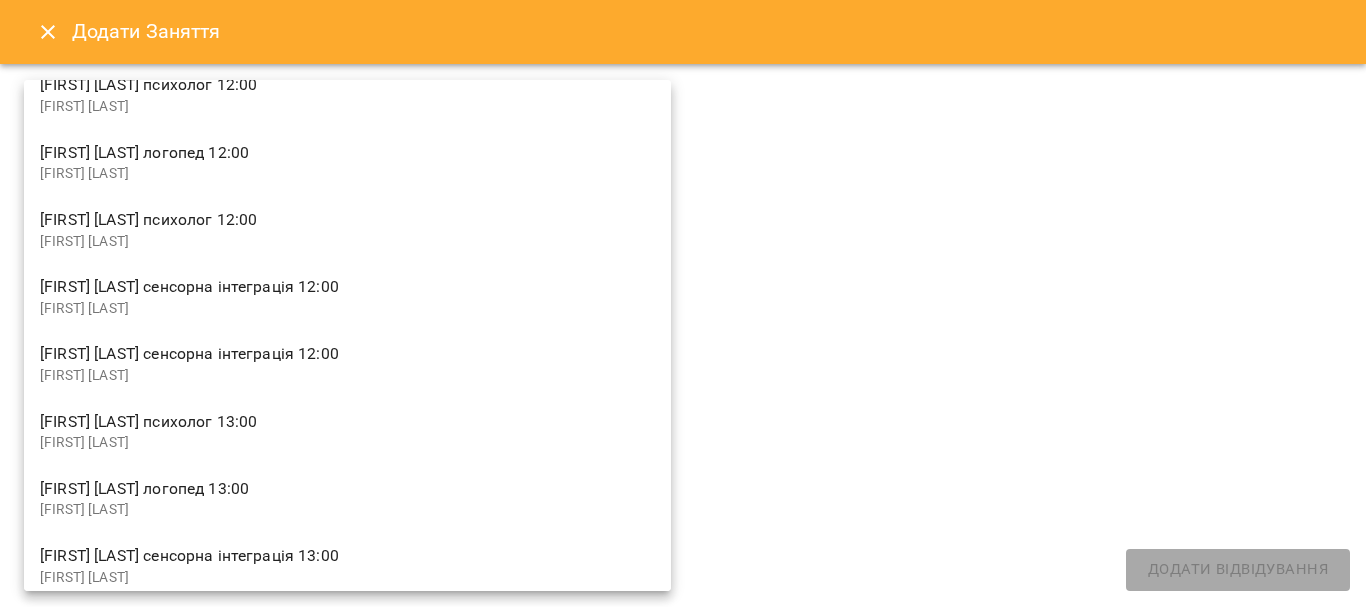 scroll, scrollTop: 700, scrollLeft: 0, axis: vertical 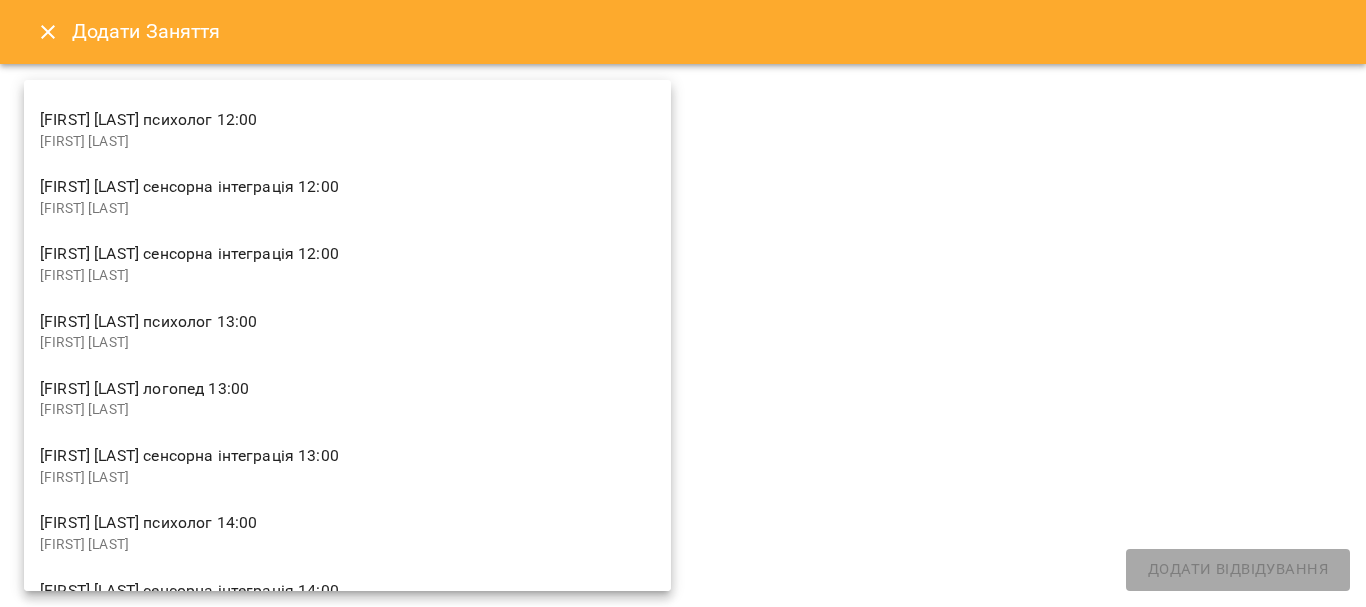 click on "[FIRST] [LAST]" at bounding box center (347, 410) 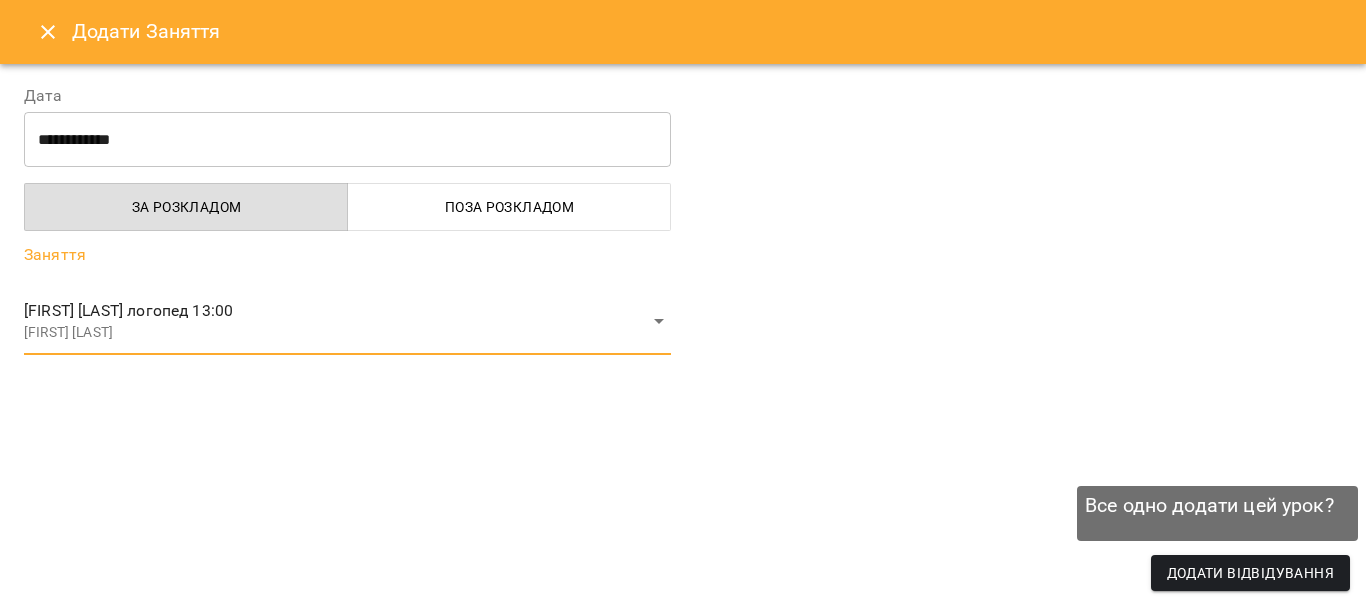 click on "Додати Відвідування" at bounding box center [1250, 573] 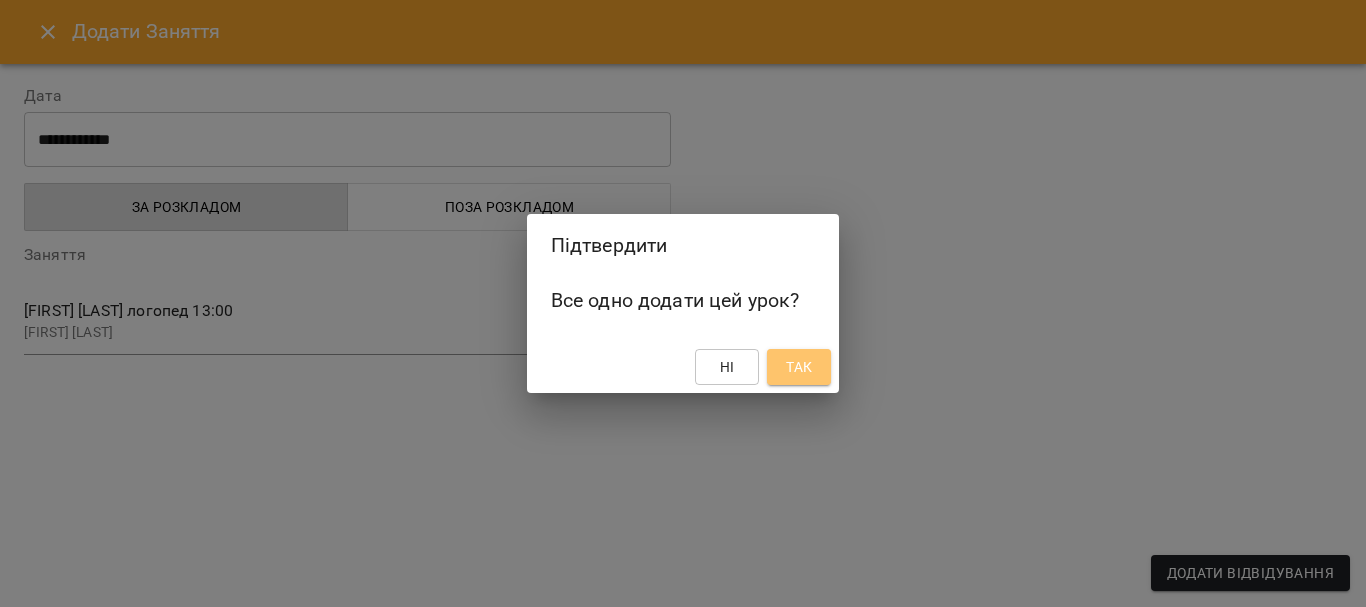 click on "Так" at bounding box center (799, 367) 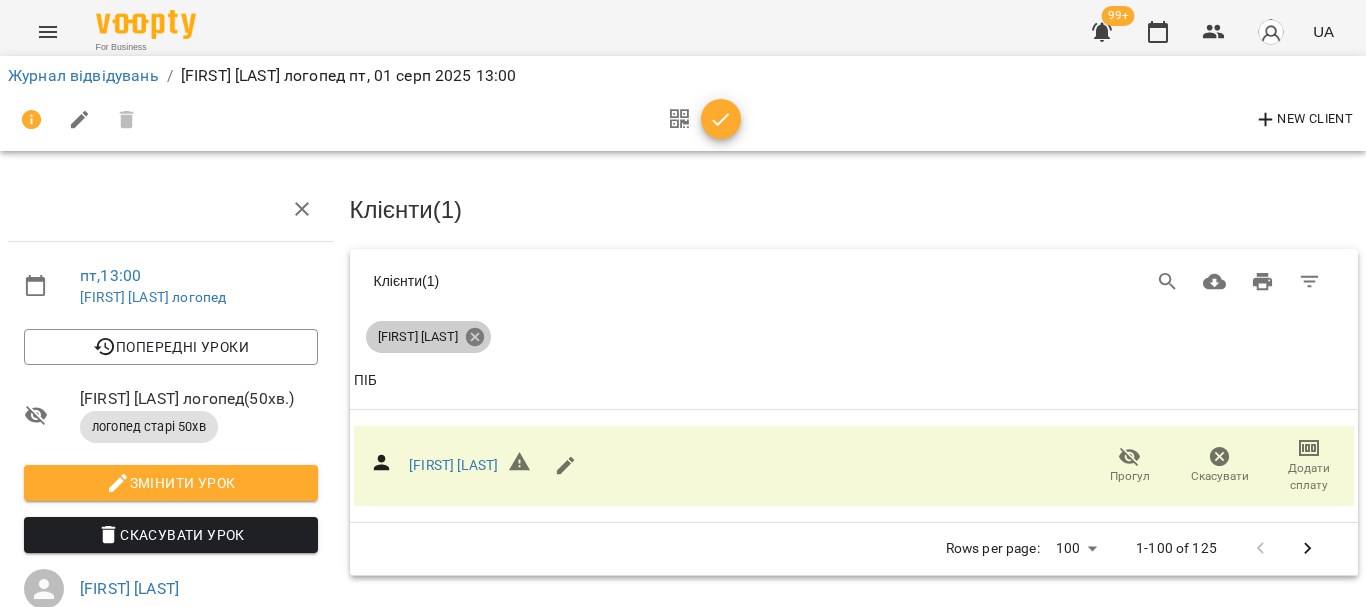 click 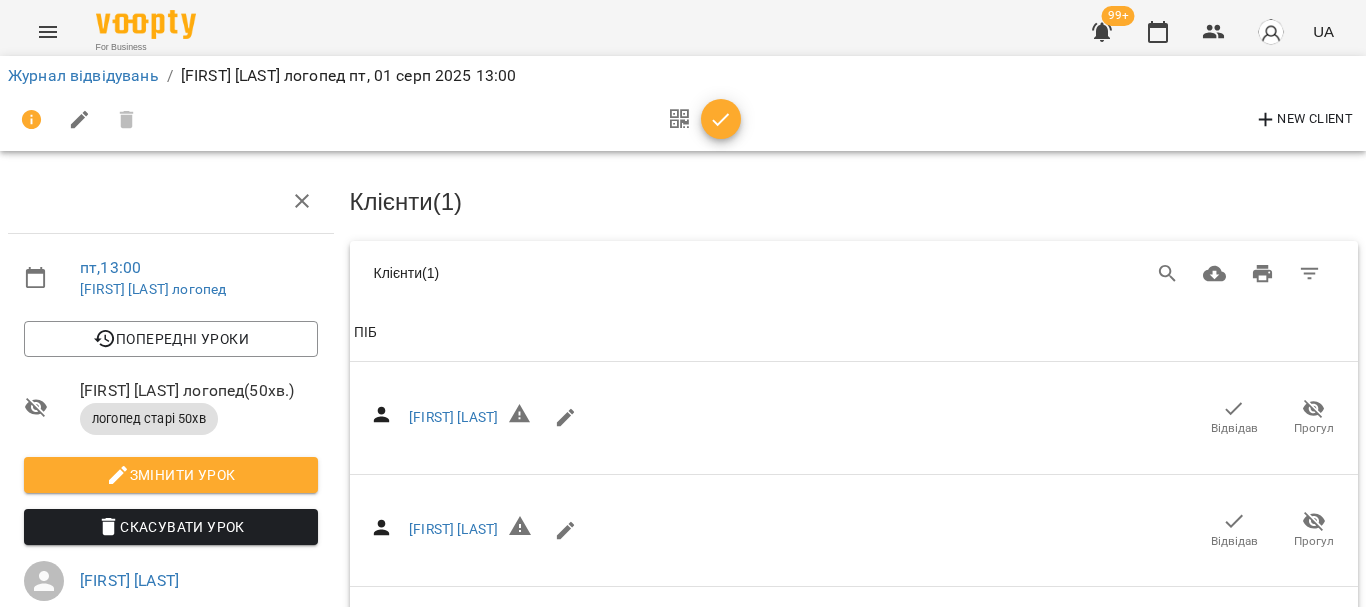 scroll, scrollTop: 0, scrollLeft: 0, axis: both 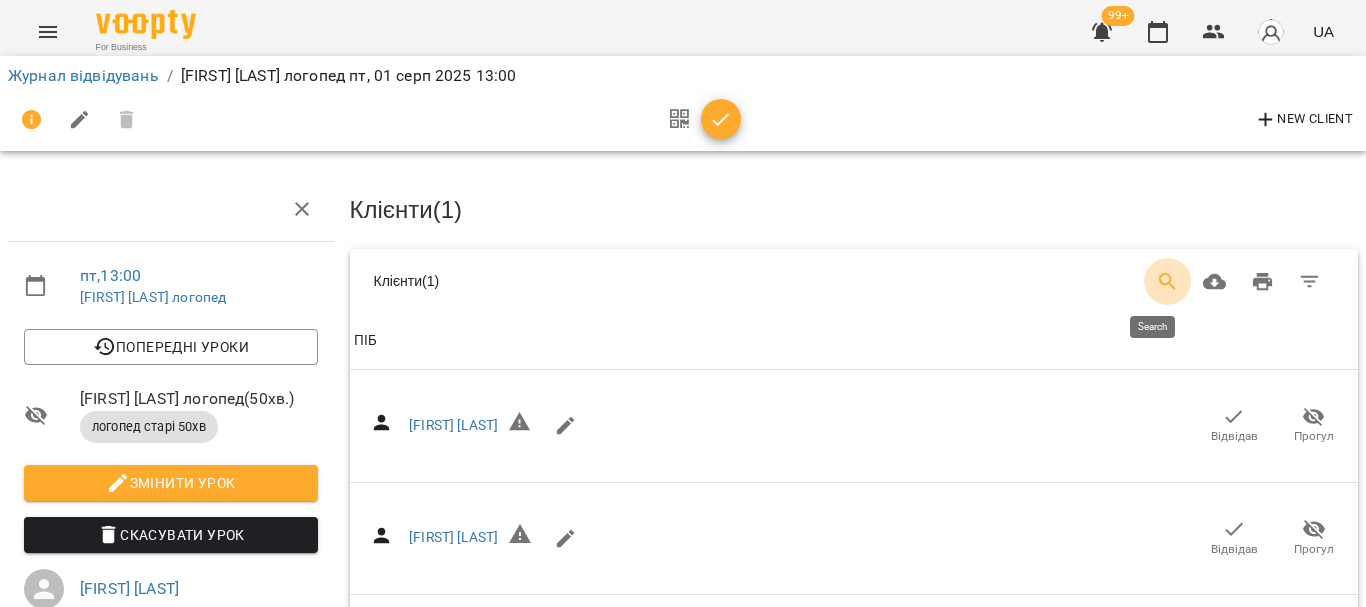 click 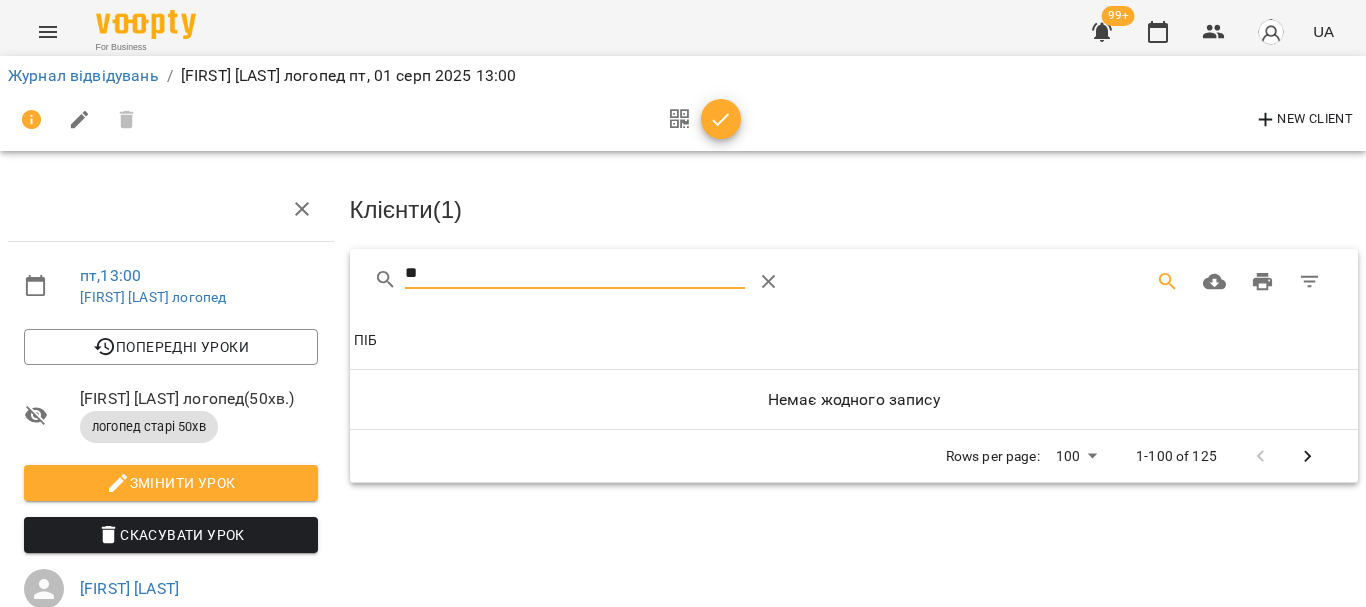 type on "*" 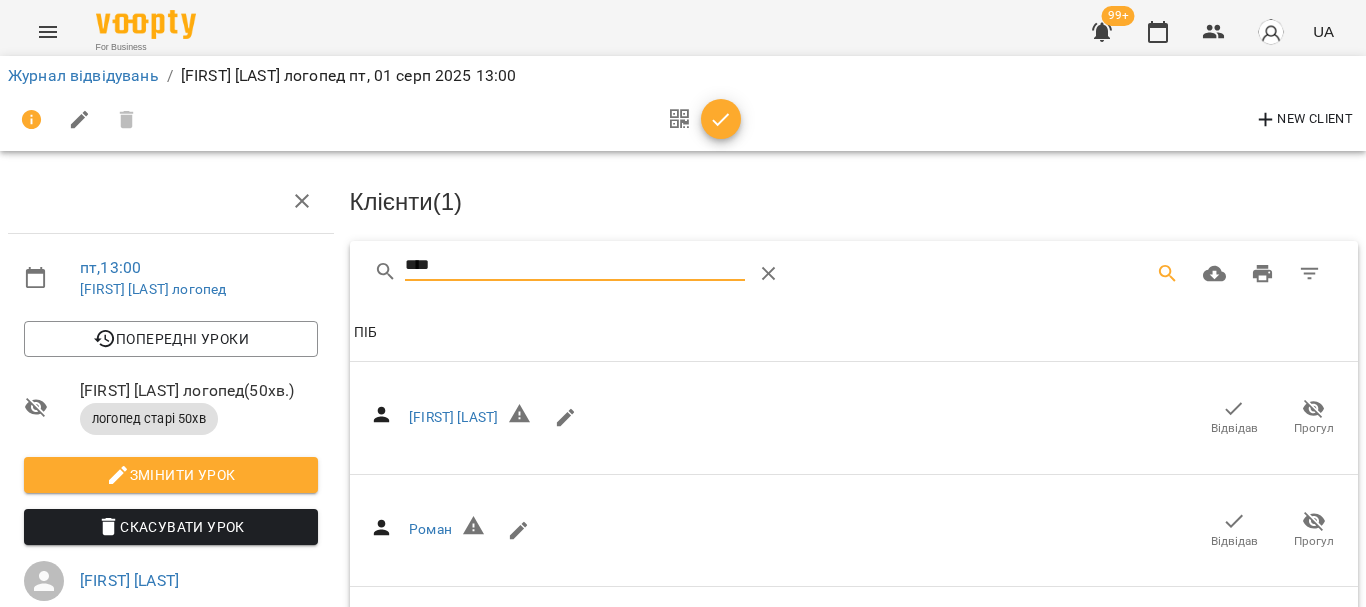scroll, scrollTop: 400, scrollLeft: 0, axis: vertical 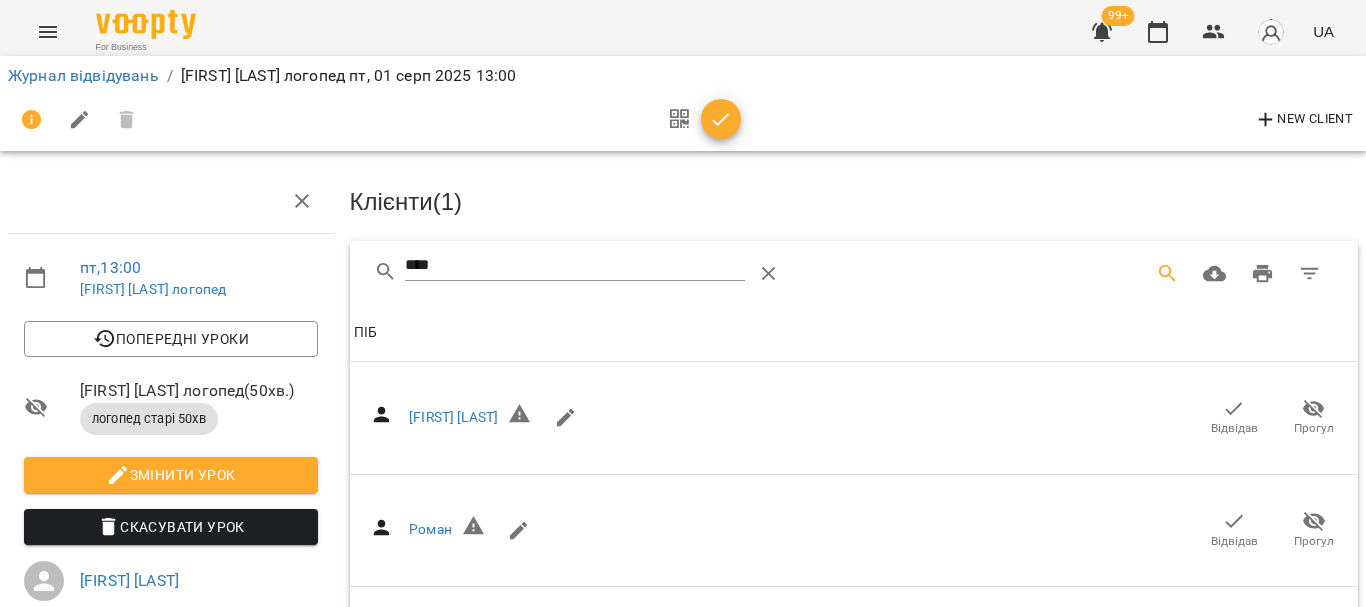 click on "[FIRST] [LAST]" at bounding box center (453, 867) 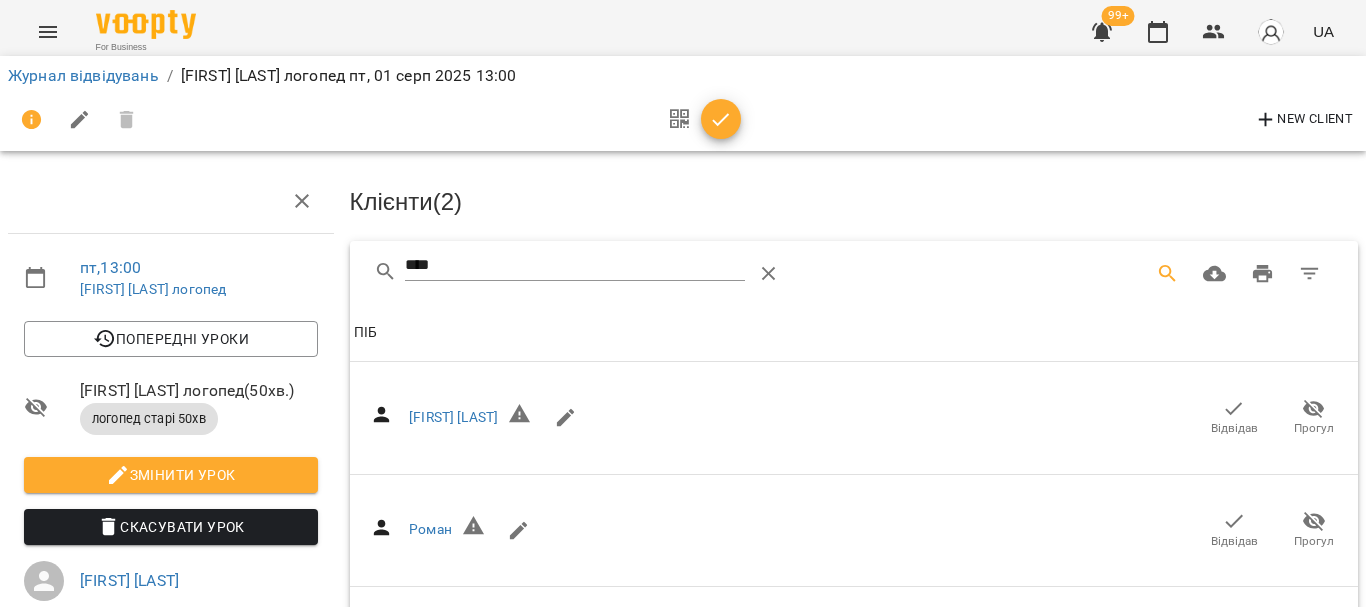 click 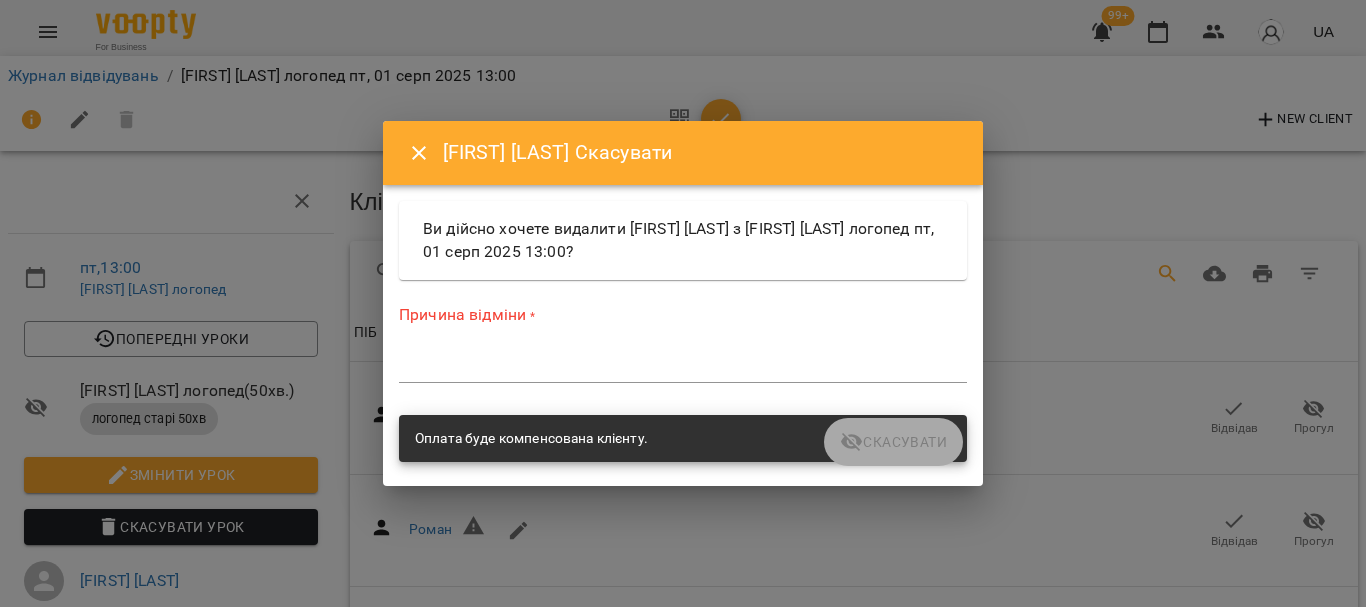 click on "Оплата буде компенсована клієнту." at bounding box center (683, 439) 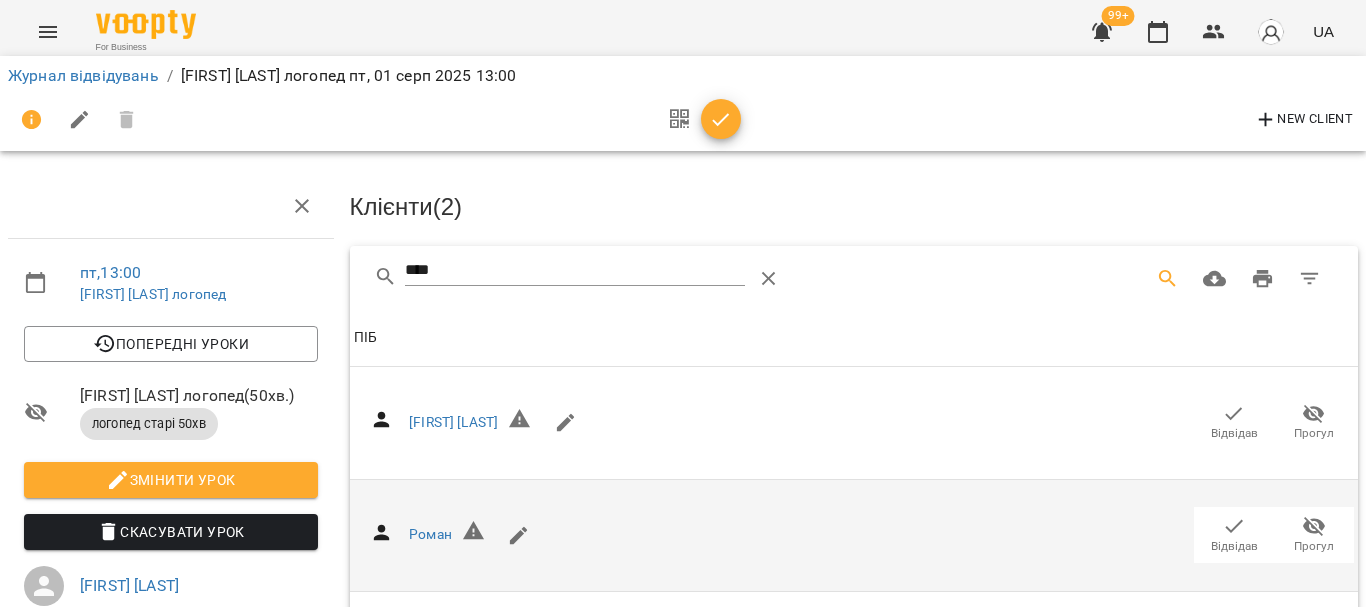 scroll, scrollTop: 0, scrollLeft: 0, axis: both 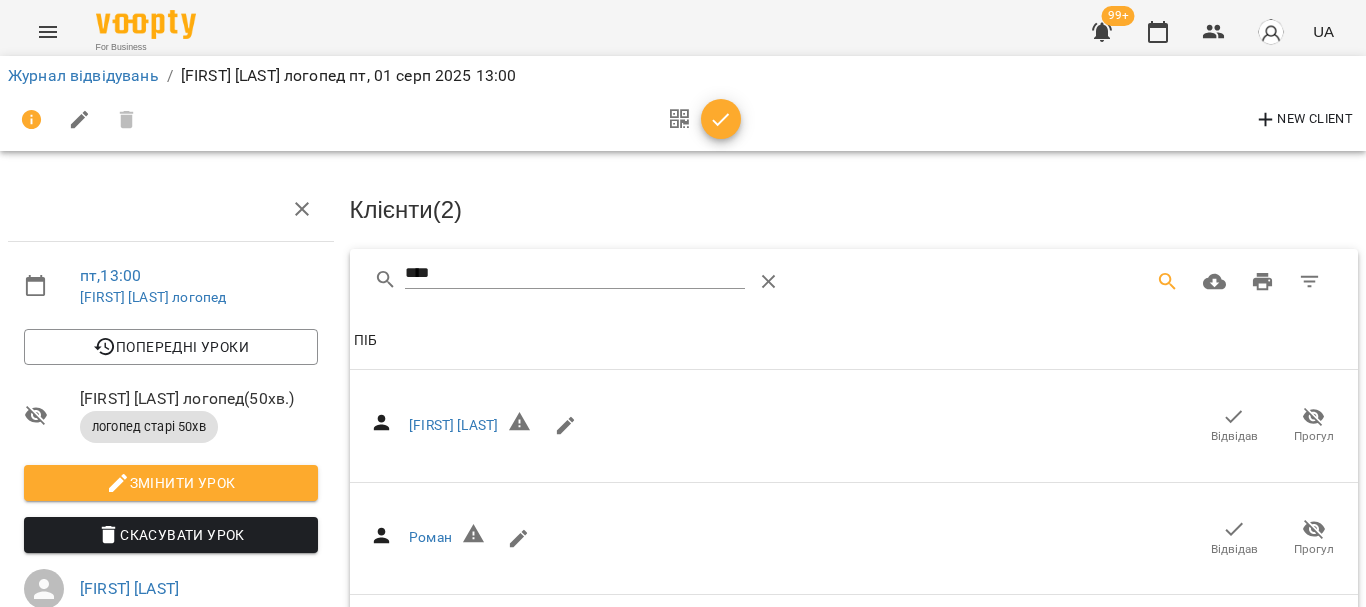 click at bounding box center (79, 120) 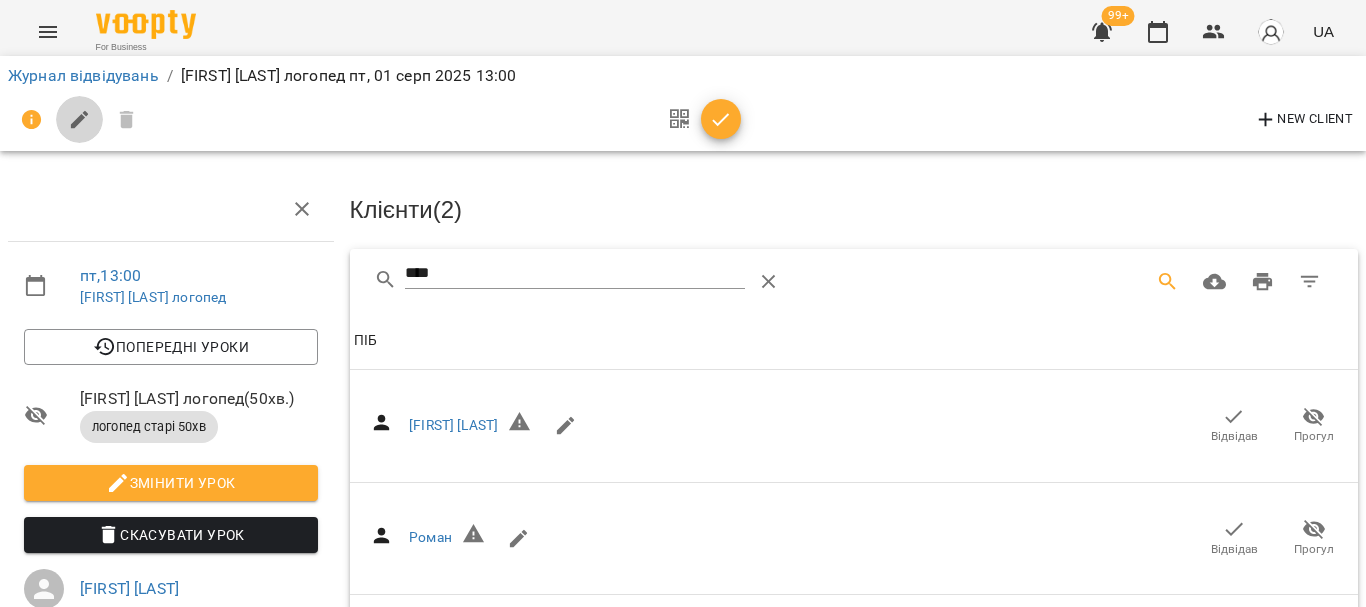 click 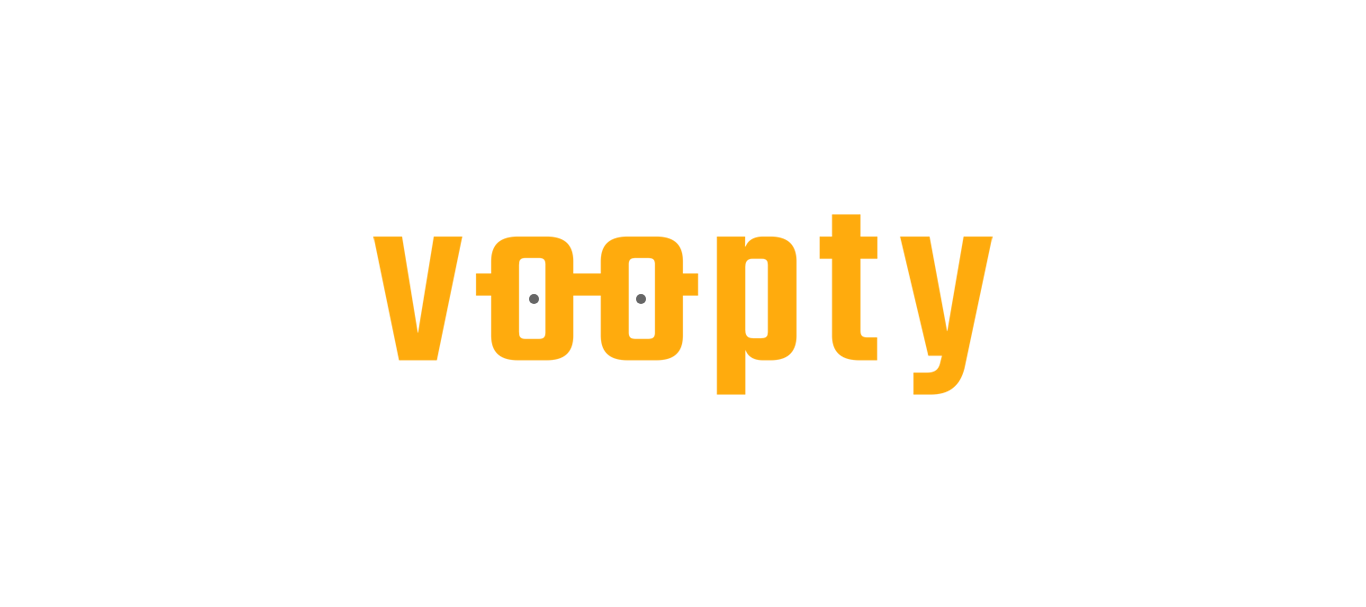 scroll, scrollTop: 0, scrollLeft: 0, axis: both 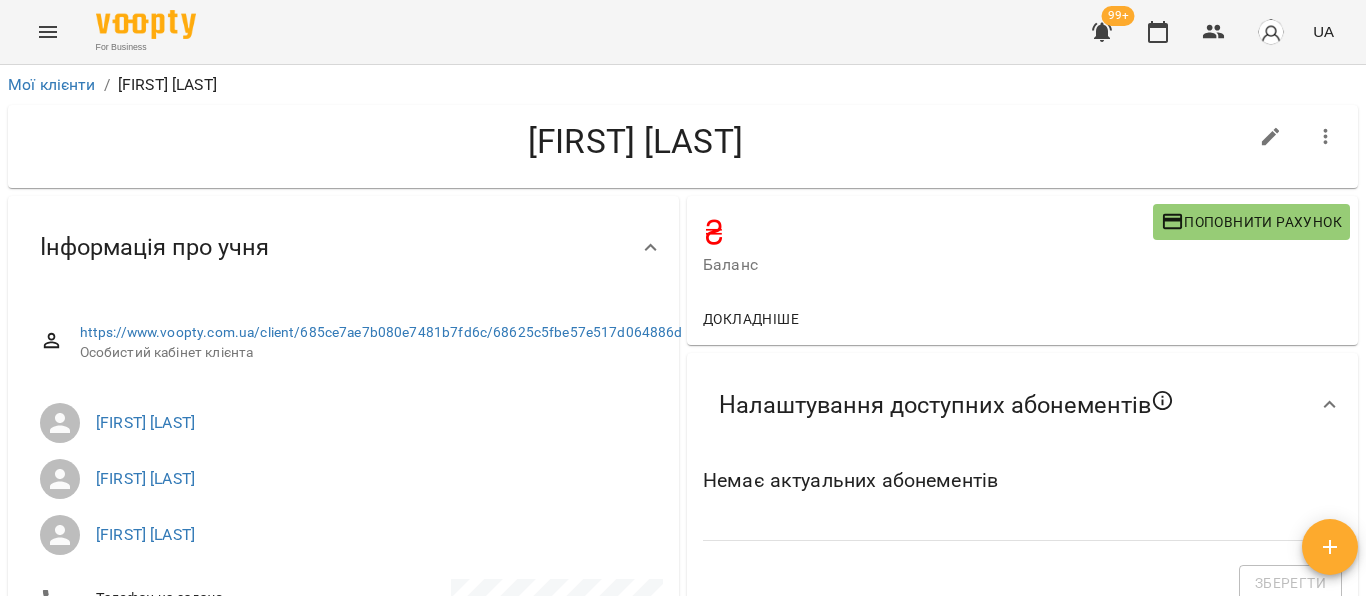 click on "Поповнити рахунок" at bounding box center (1251, 222) 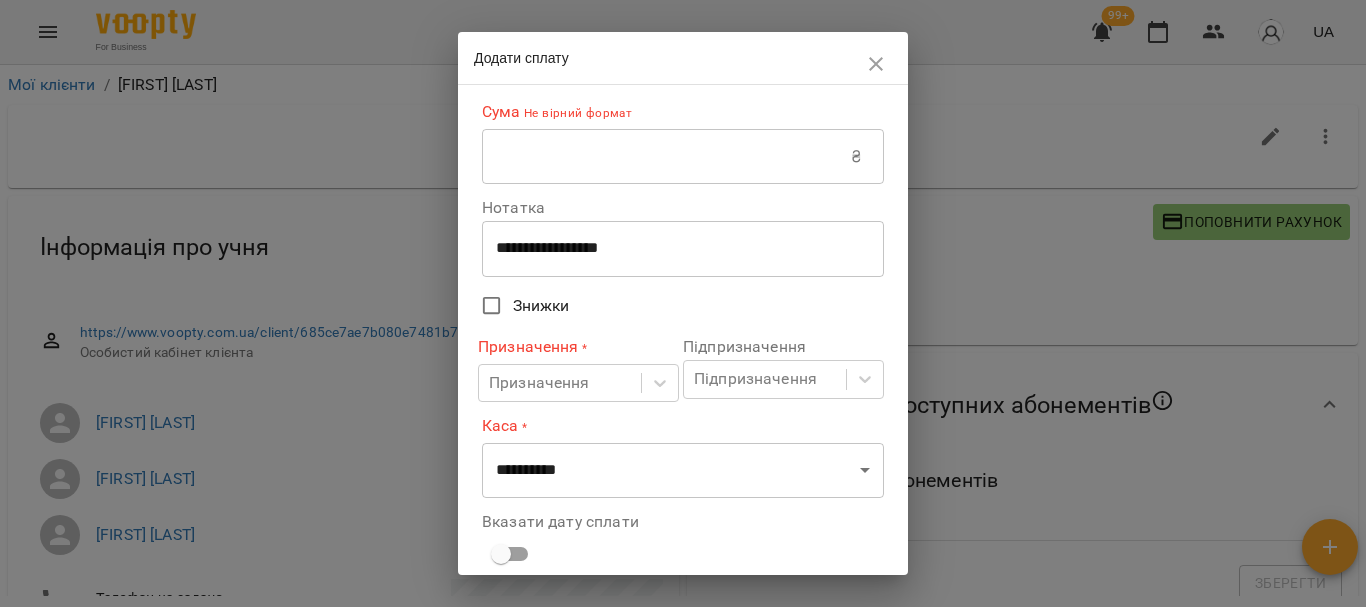 click at bounding box center (666, 157) 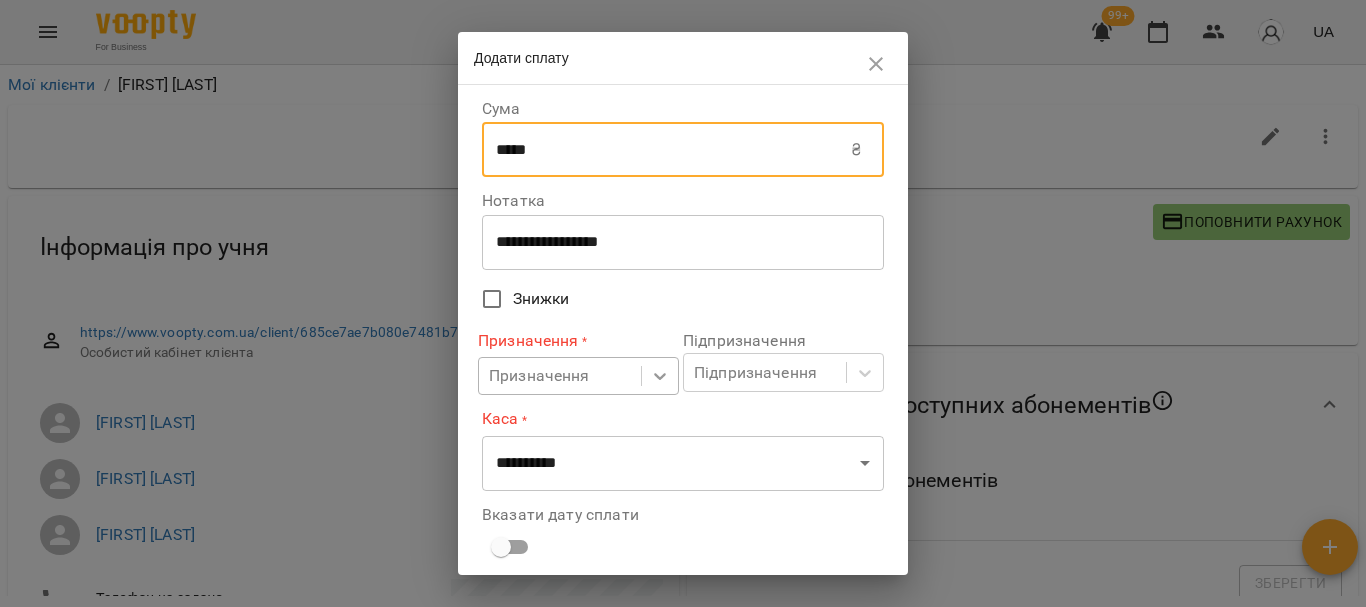 type on "*****" 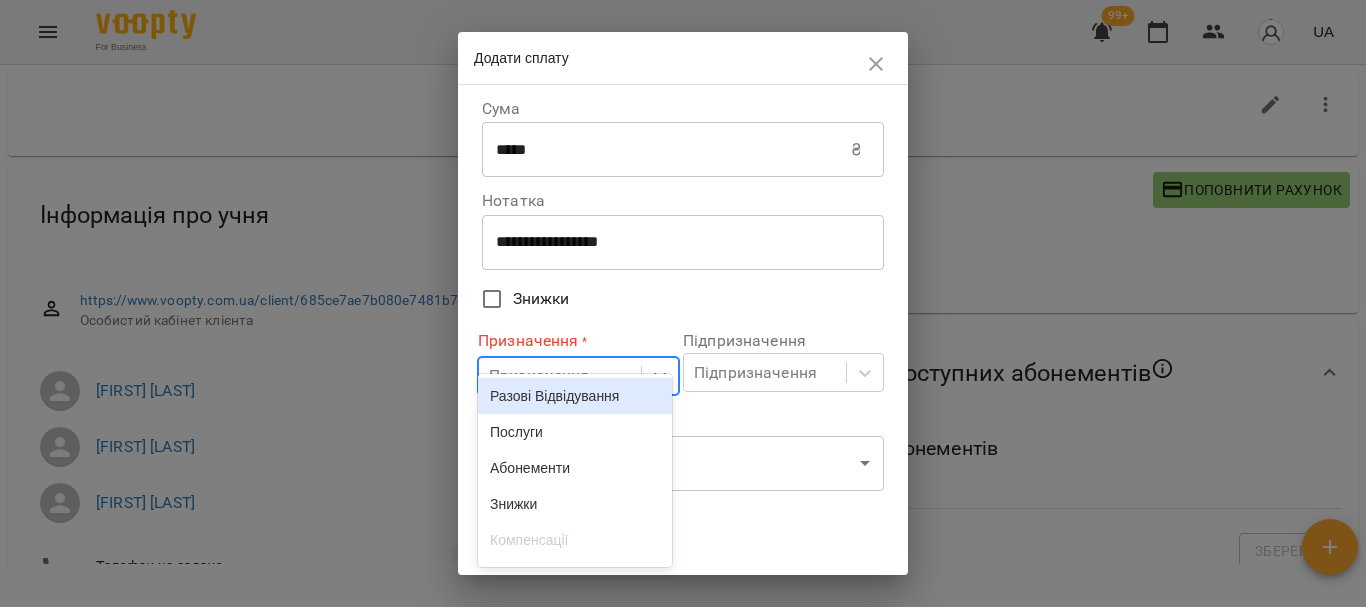 click on "For Business 99+ UA Мої клієнти / Роман Химич Роман Химич ₴ Баланс Поповнити рахунок Докладніше Налаштування доступних абонементів Немає актуальних абонементів Зберегти Інформація про учня https://www.voopty.com.ua/client/685ce7ae7b080e7481b7fd6c/68625c5fbe57e517d064886d Особистий кабінет клієнта Люба Панчук Світлана Молотай Наталія Сокирко Телефон не задано Дату народження не задано пн, 30 черв 2025 Дата створення Нотатки Постійний розклад Психологічний центр Катарсис   »  Люба Панчук психолог ср ,  14:00   (30 черв - ∞) психолог старі 50хв Personal пт ,  18:00   (30 черв - ∞) Personal" at bounding box center [683, 304] 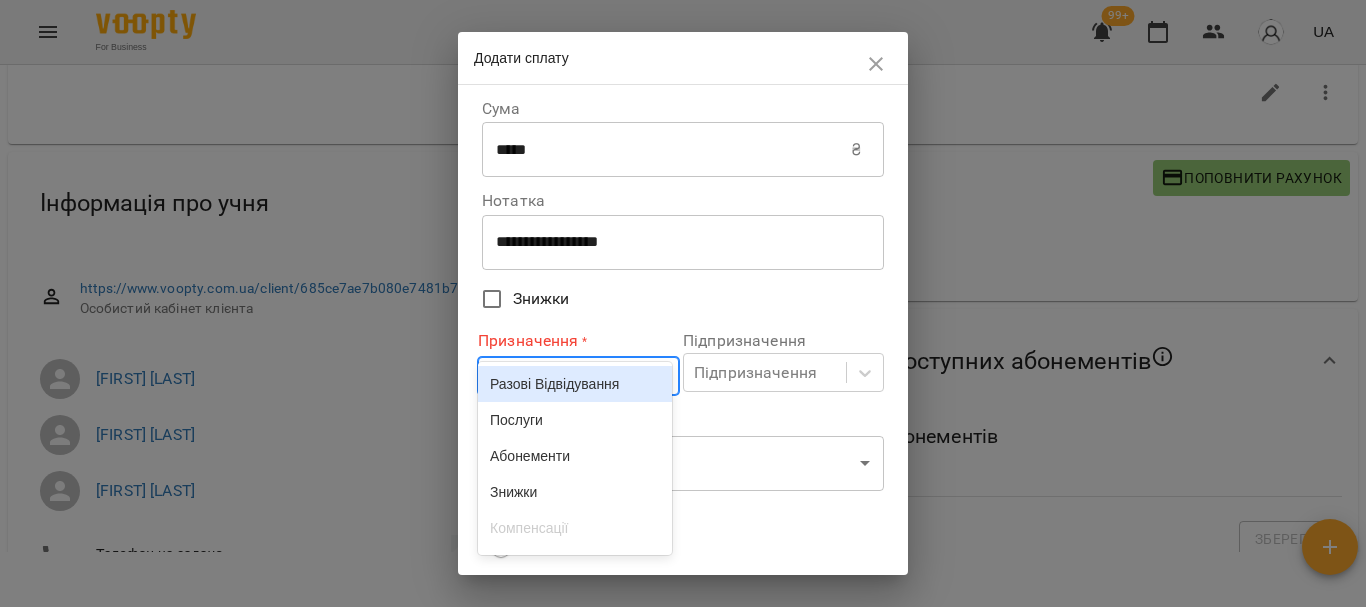 scroll, scrollTop: 48, scrollLeft: 0, axis: vertical 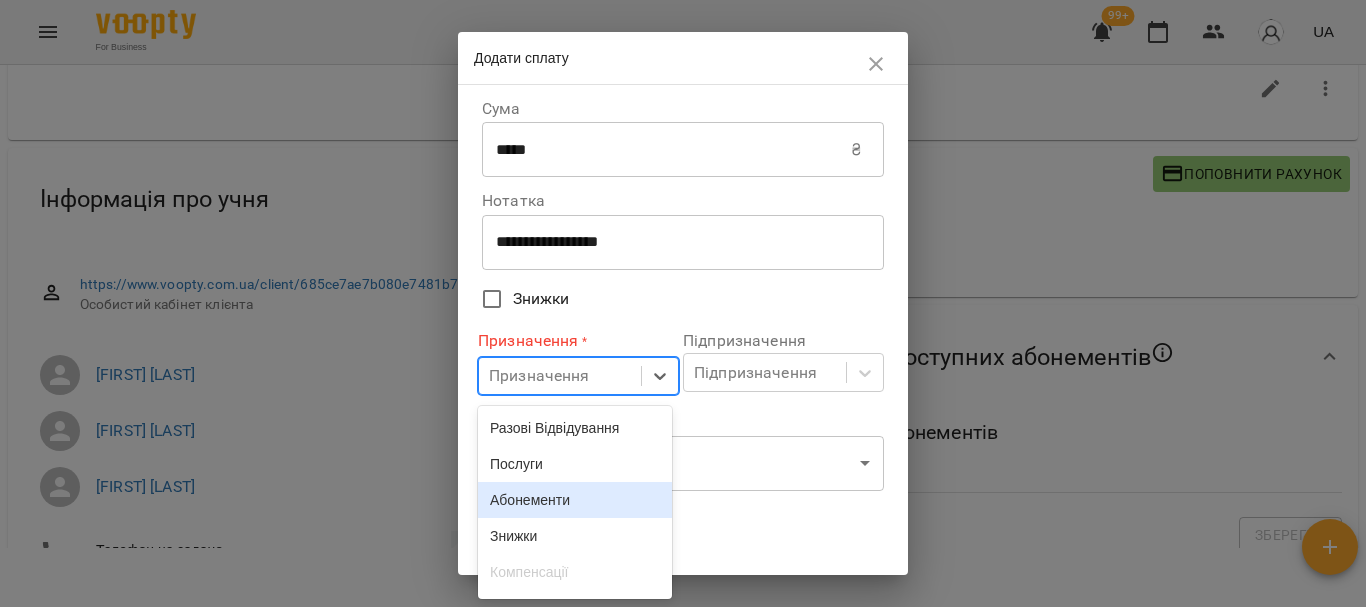 click on "Абонементи" at bounding box center (575, 500) 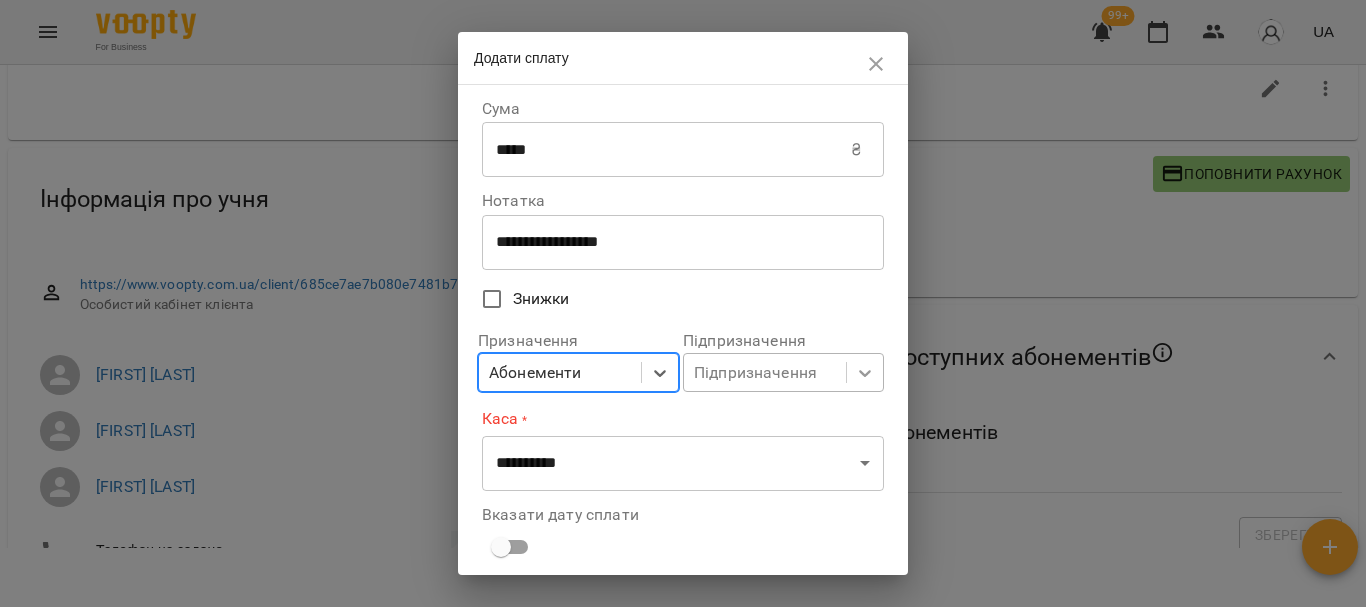click 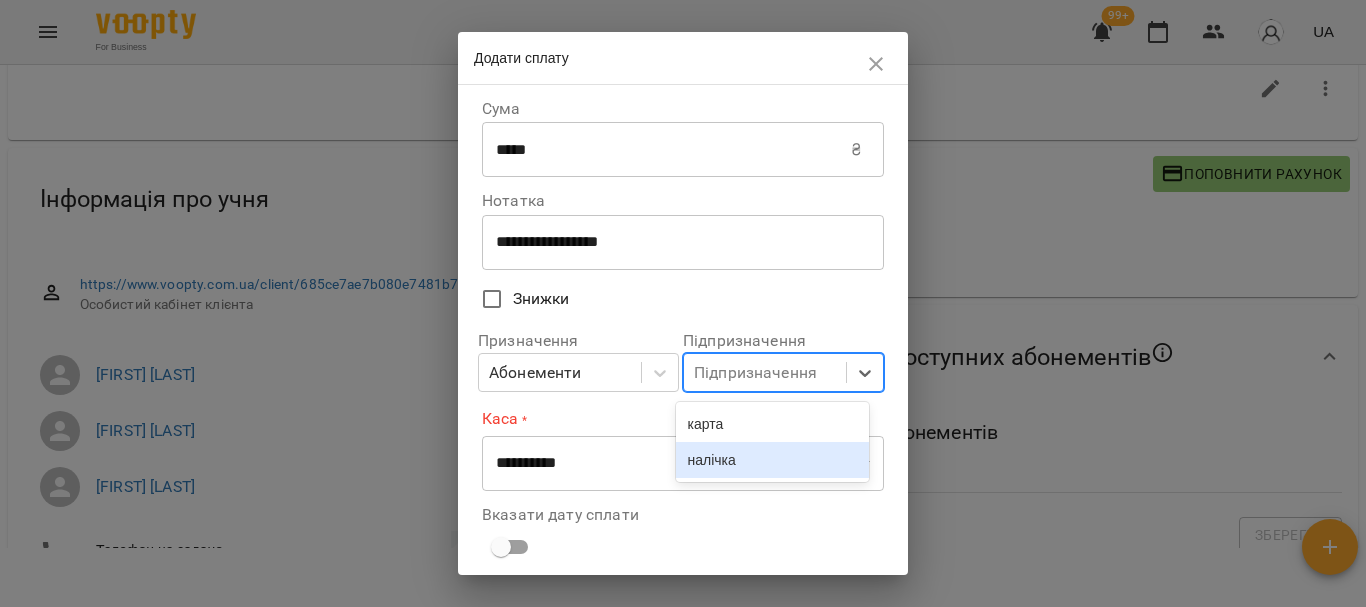 click on "налічка" at bounding box center [773, 460] 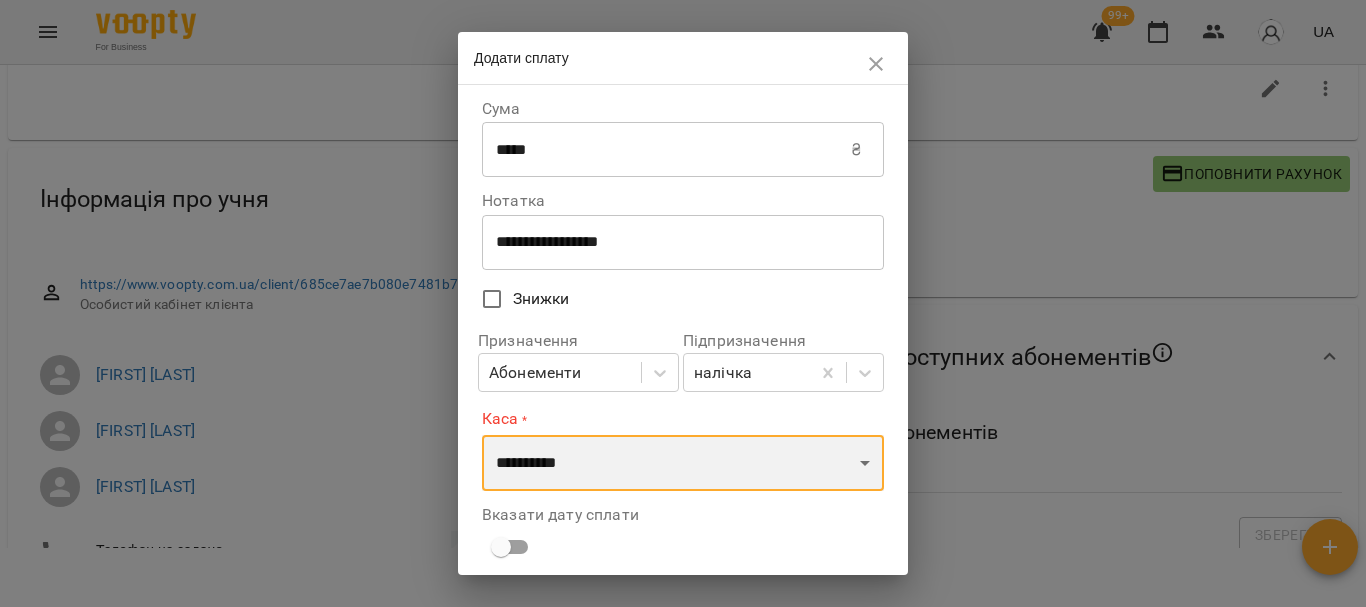 click on "**********" at bounding box center (683, 463) 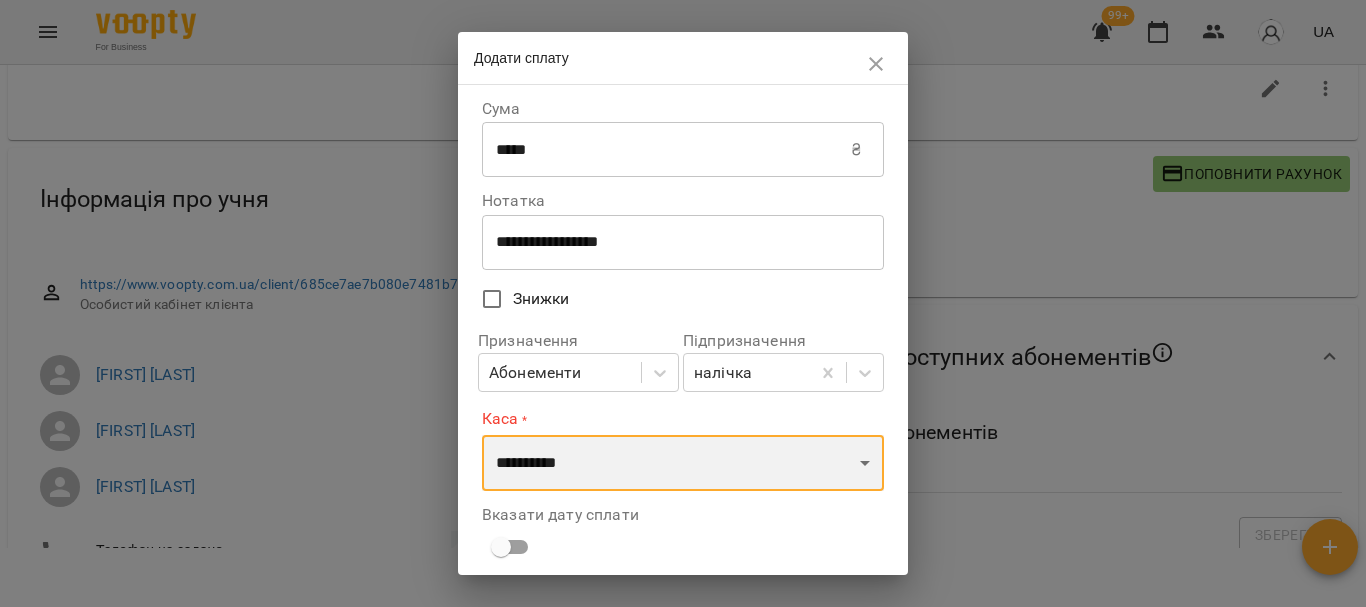 select on "****" 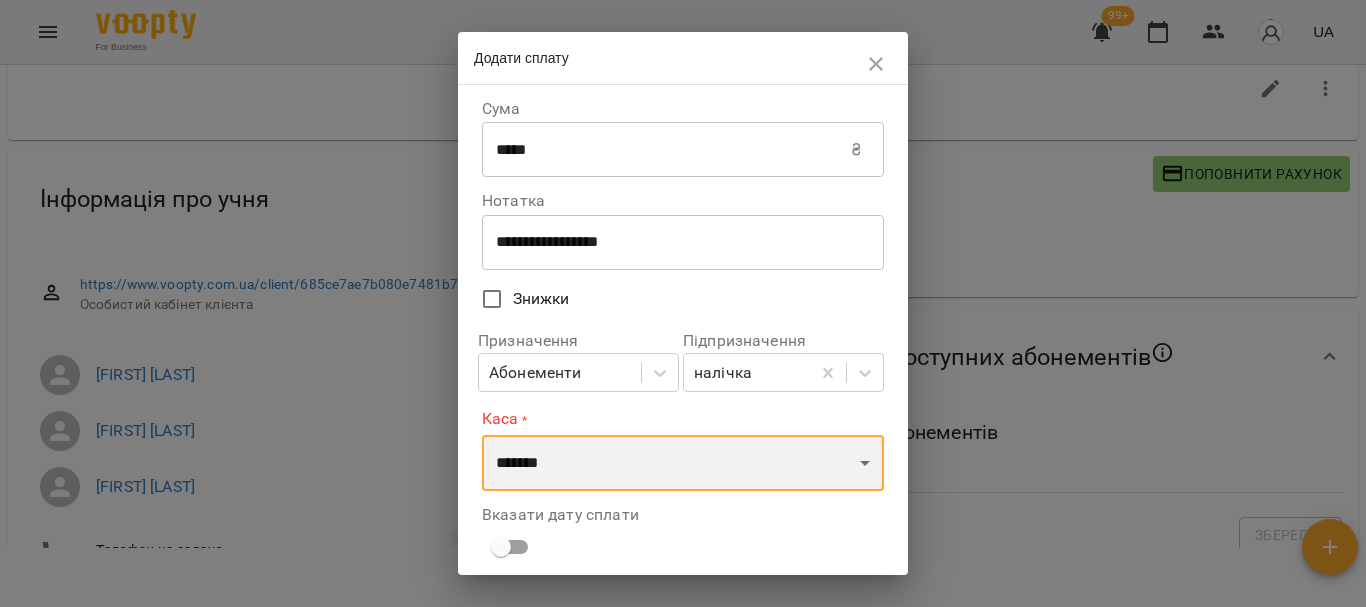 click on "**********" at bounding box center [683, 463] 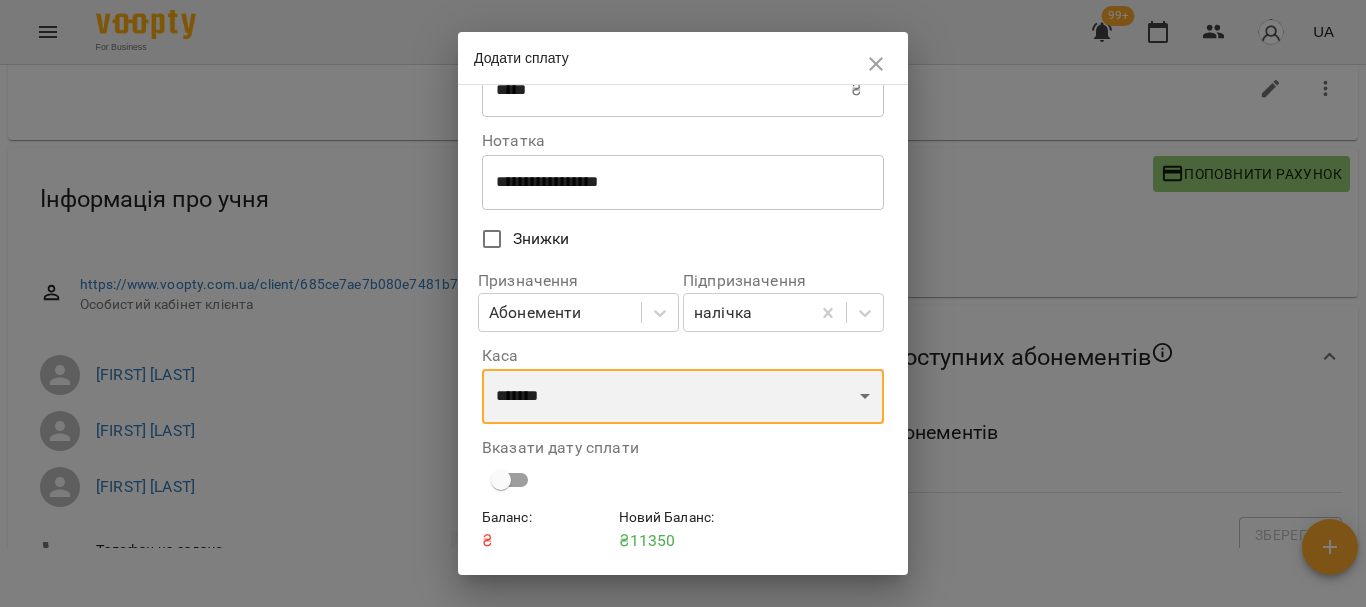 scroll, scrollTop: 124, scrollLeft: 0, axis: vertical 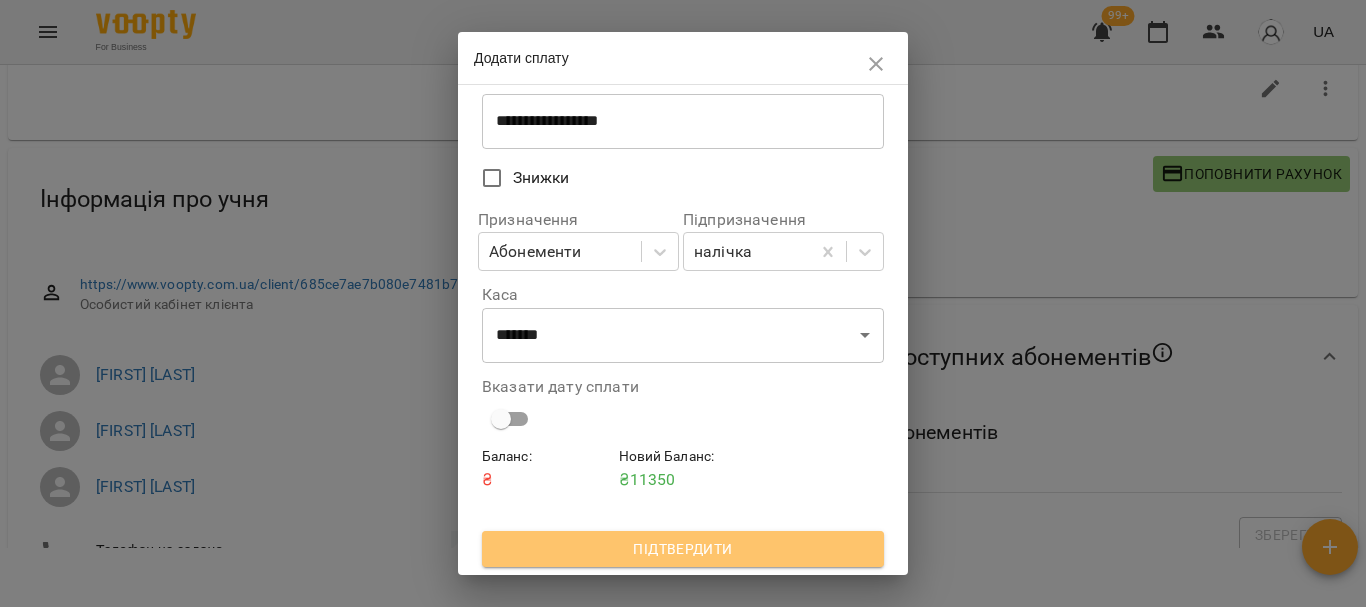 drag, startPoint x: 691, startPoint y: 542, endPoint x: 917, endPoint y: 443, distance: 246.73265 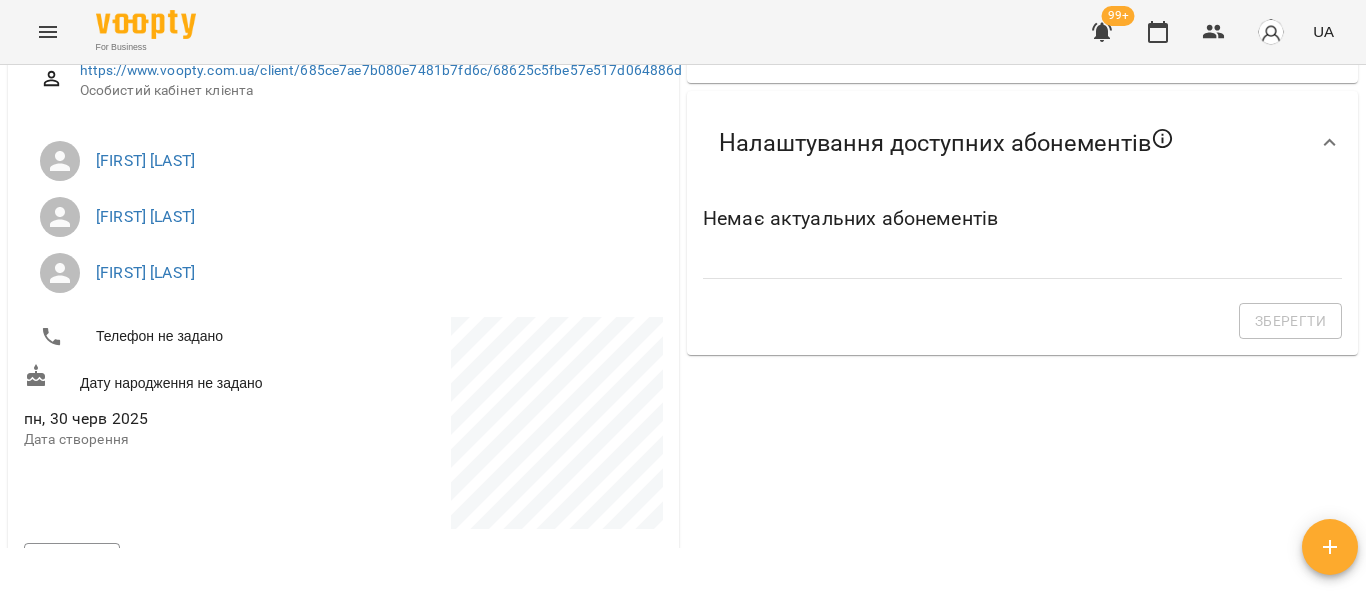 scroll, scrollTop: 0, scrollLeft: 0, axis: both 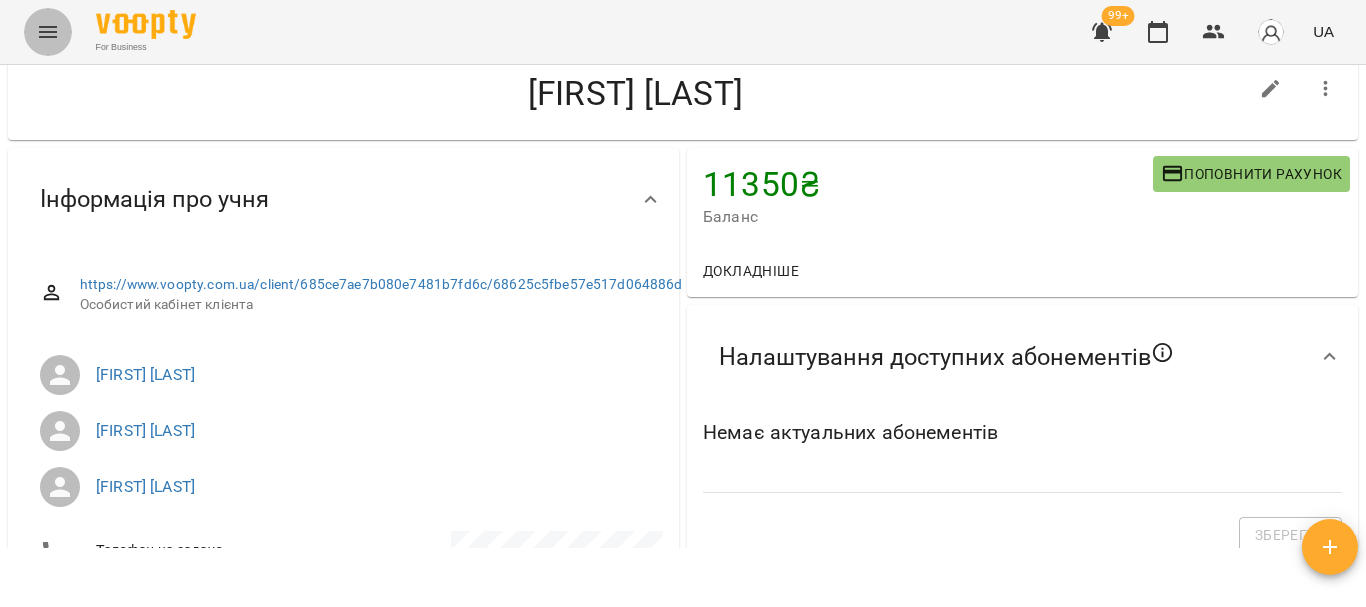click 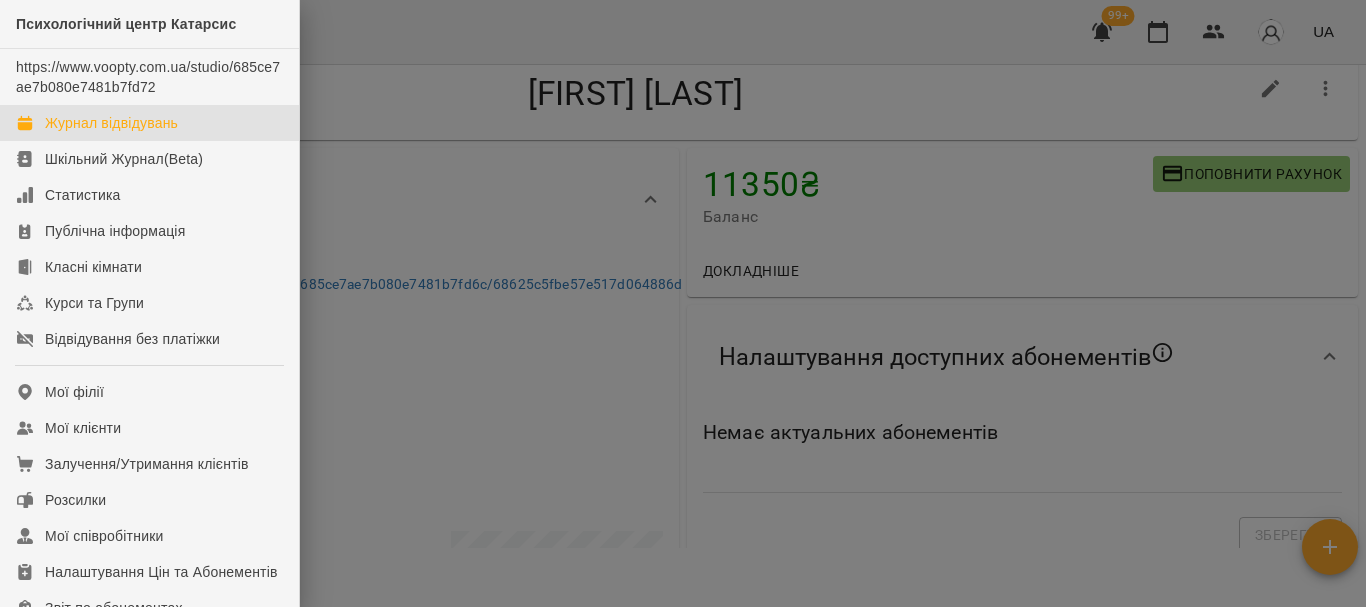drag, startPoint x: 141, startPoint y: 111, endPoint x: 190, endPoint y: 124, distance: 50.695168 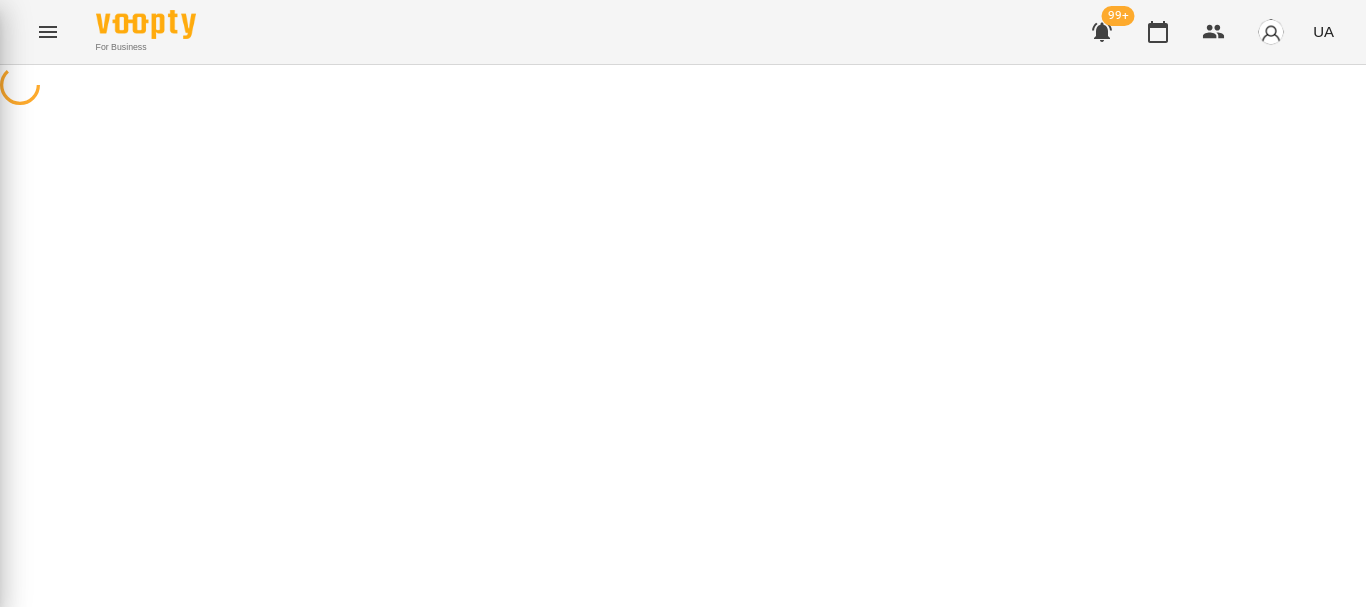 scroll, scrollTop: 0, scrollLeft: 0, axis: both 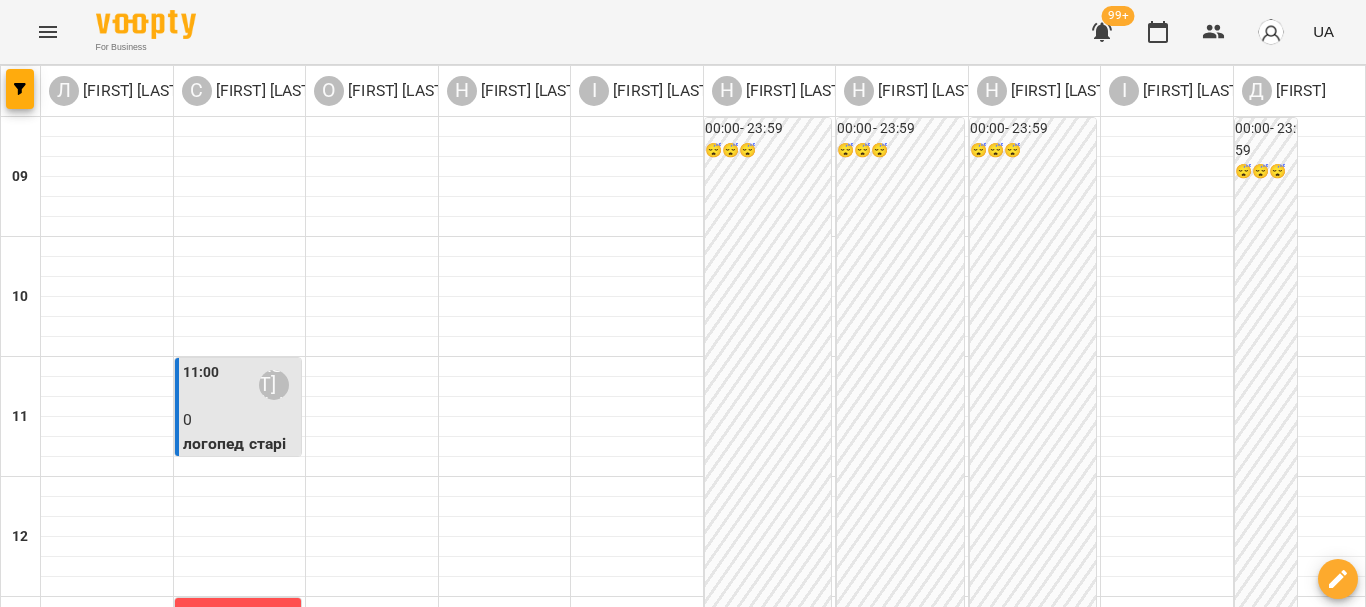click 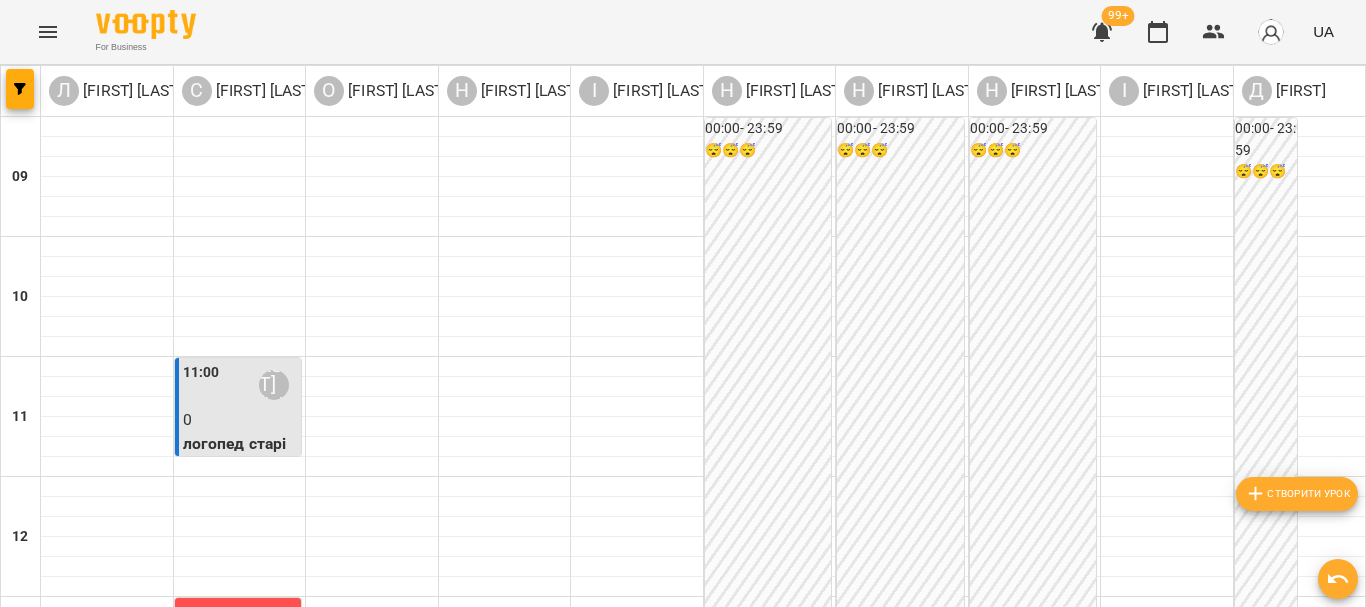 click on "Створити урок" at bounding box center (1297, 494) 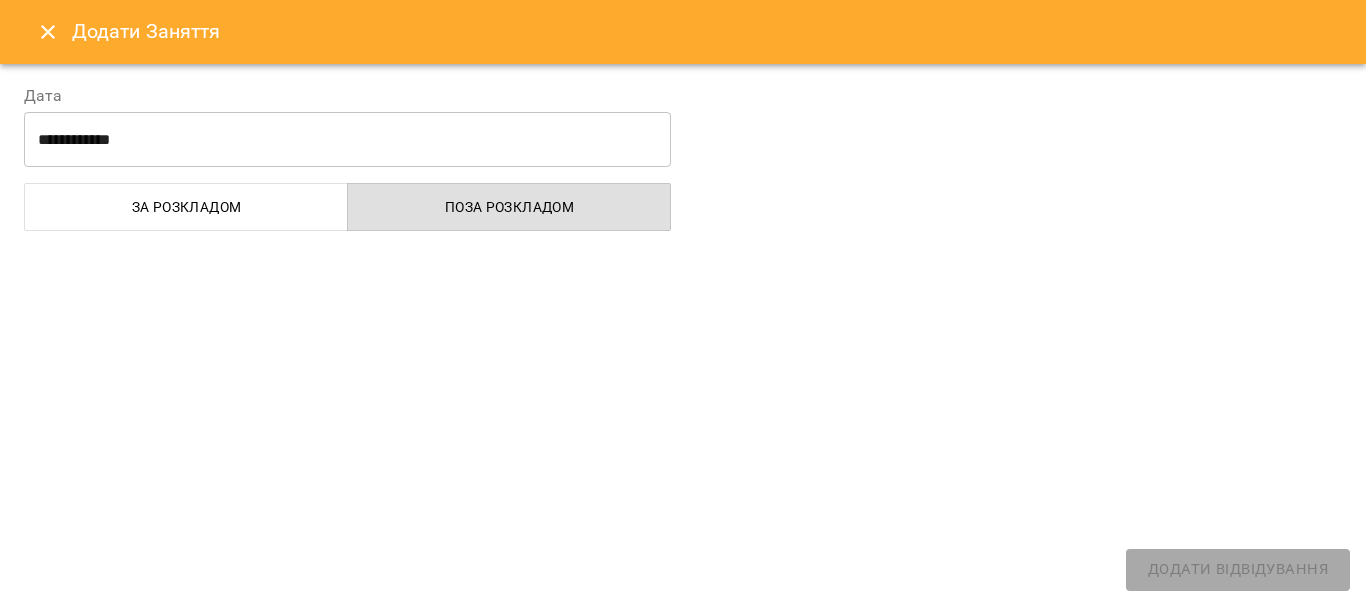 select 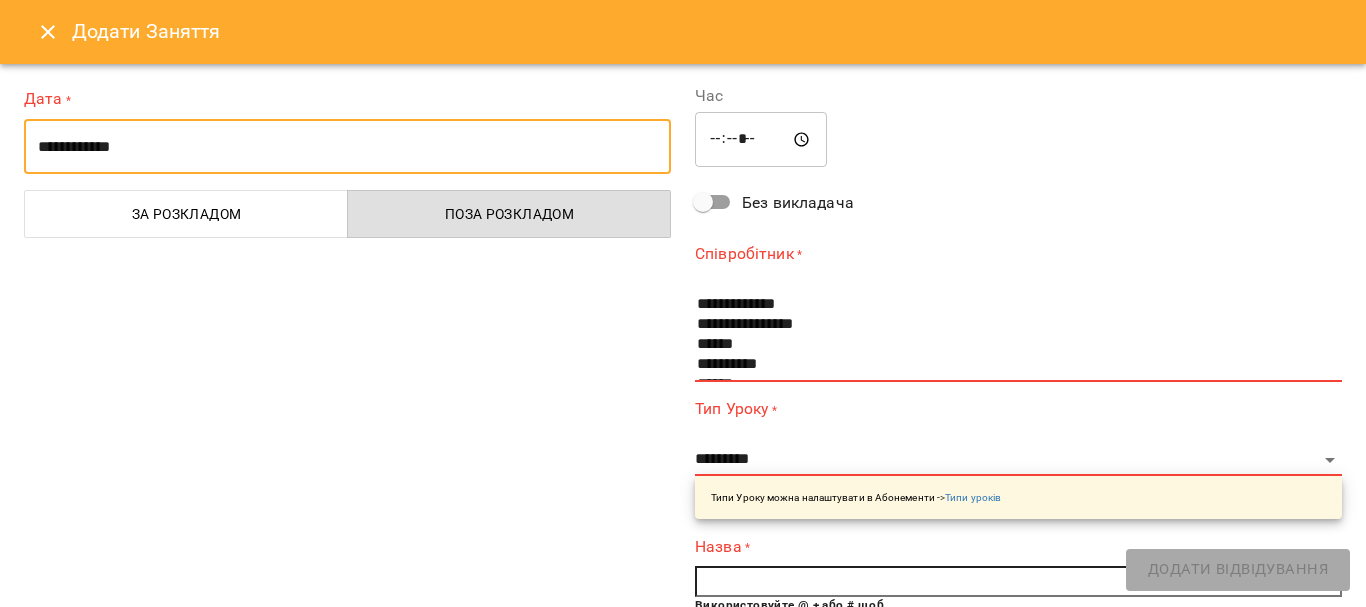 click on "**********" at bounding box center [347, 147] 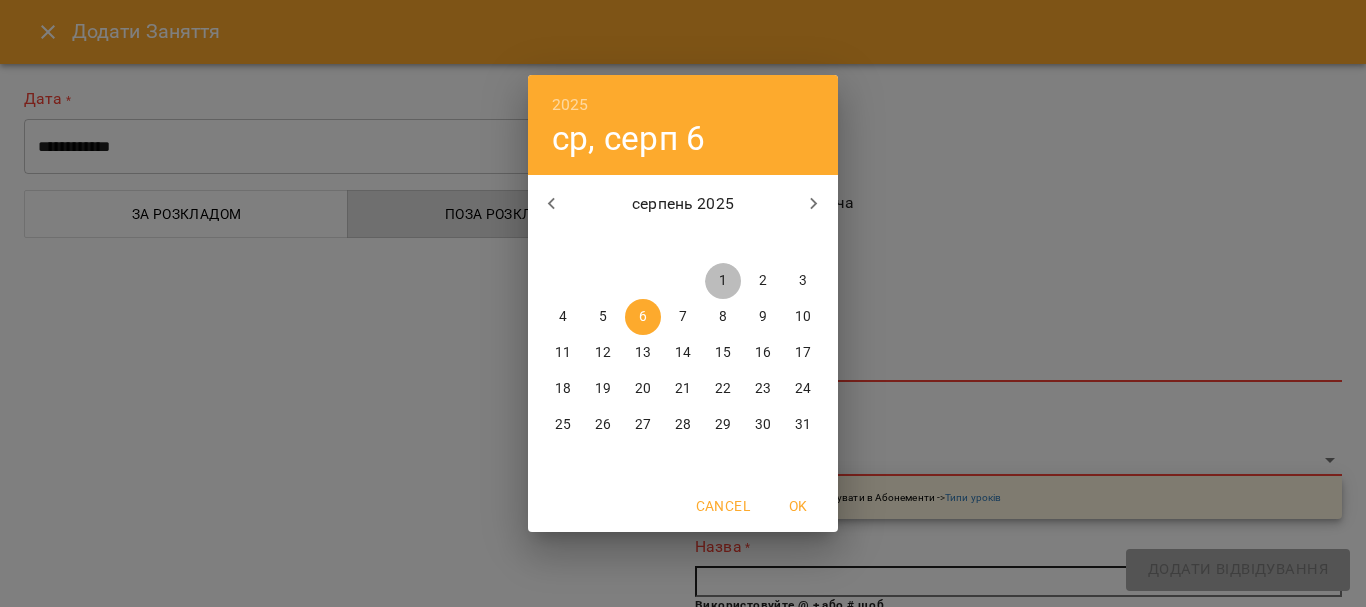 click on "1" at bounding box center [723, 281] 